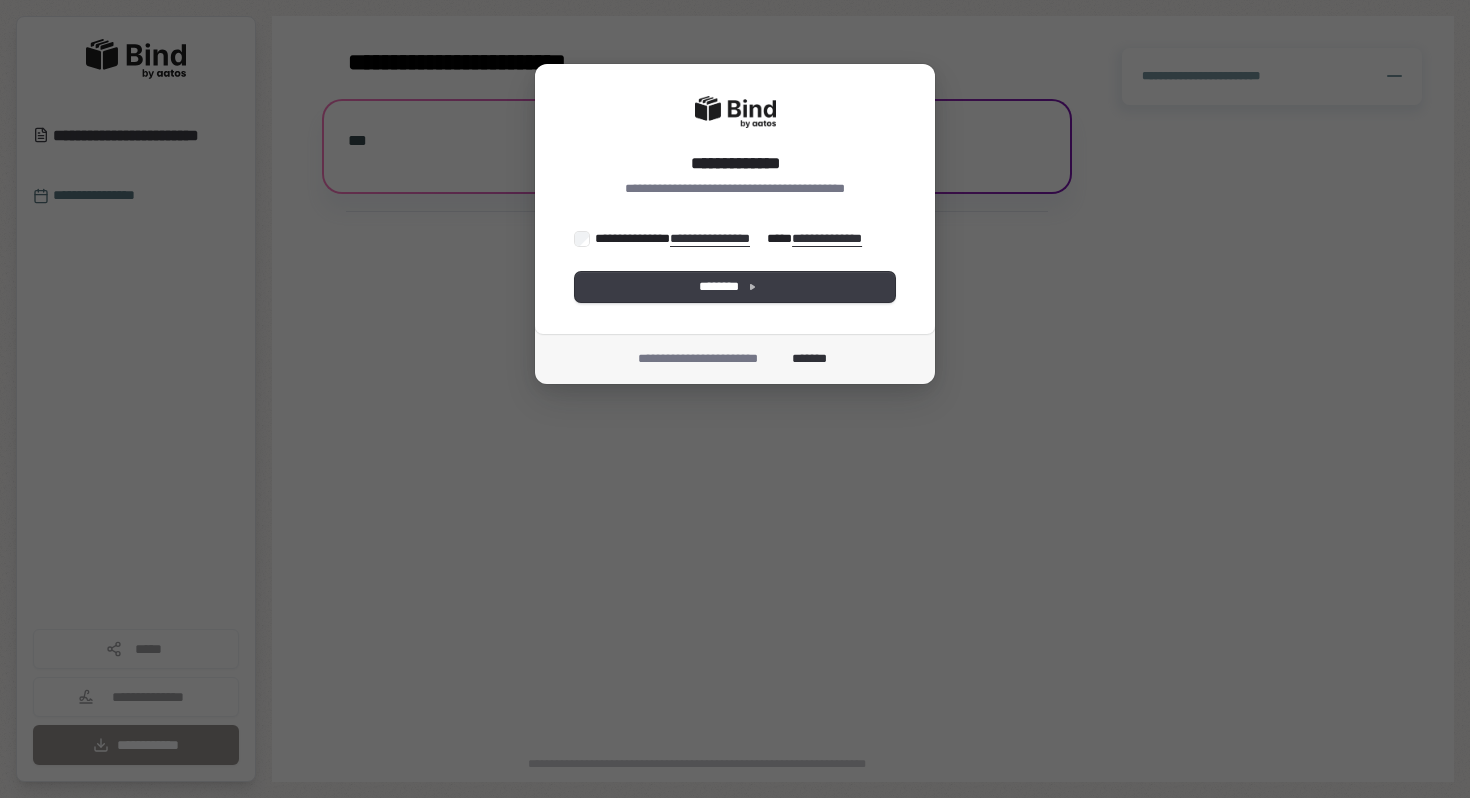 scroll, scrollTop: 0, scrollLeft: 0, axis: both 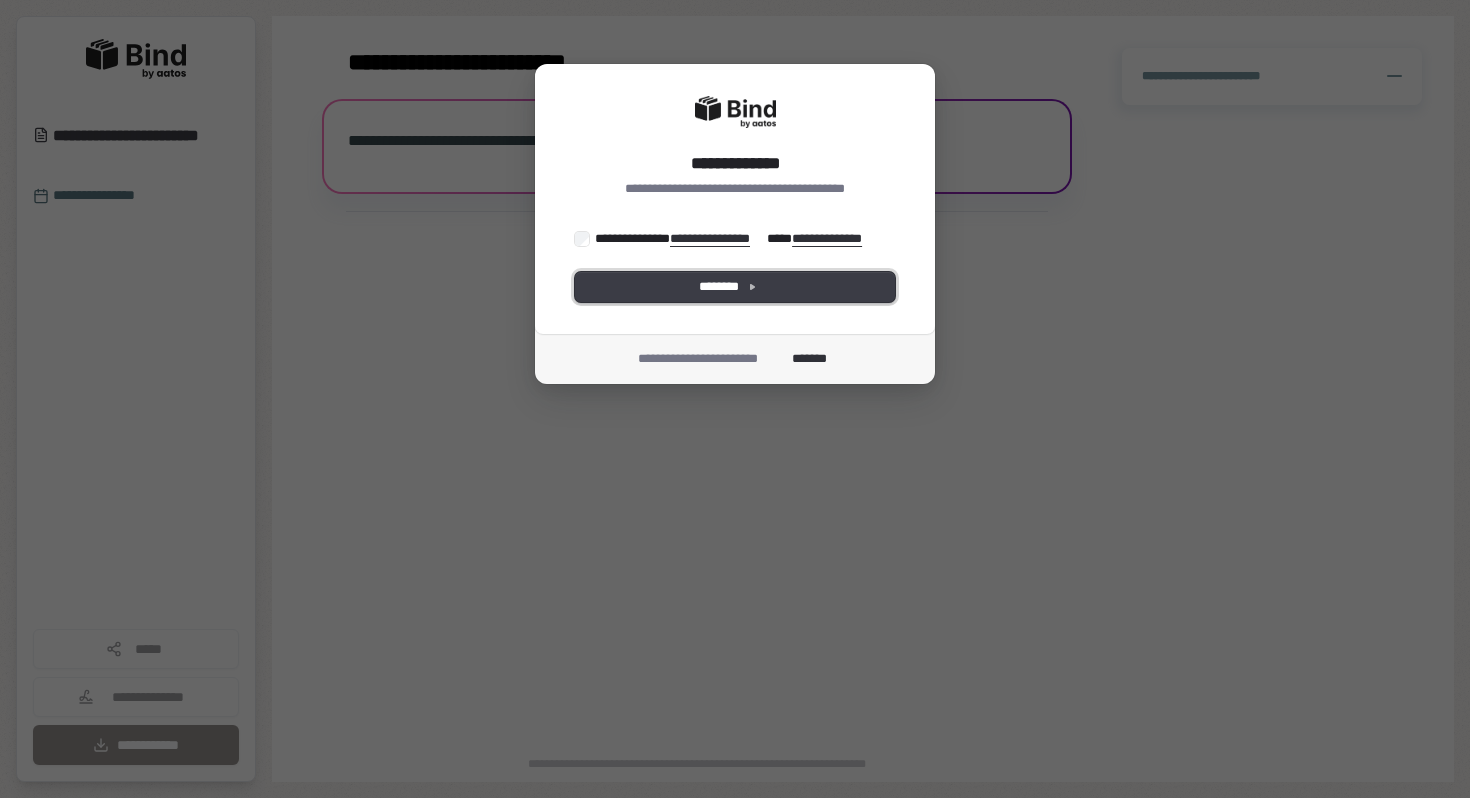 click on "********" at bounding box center [735, 287] 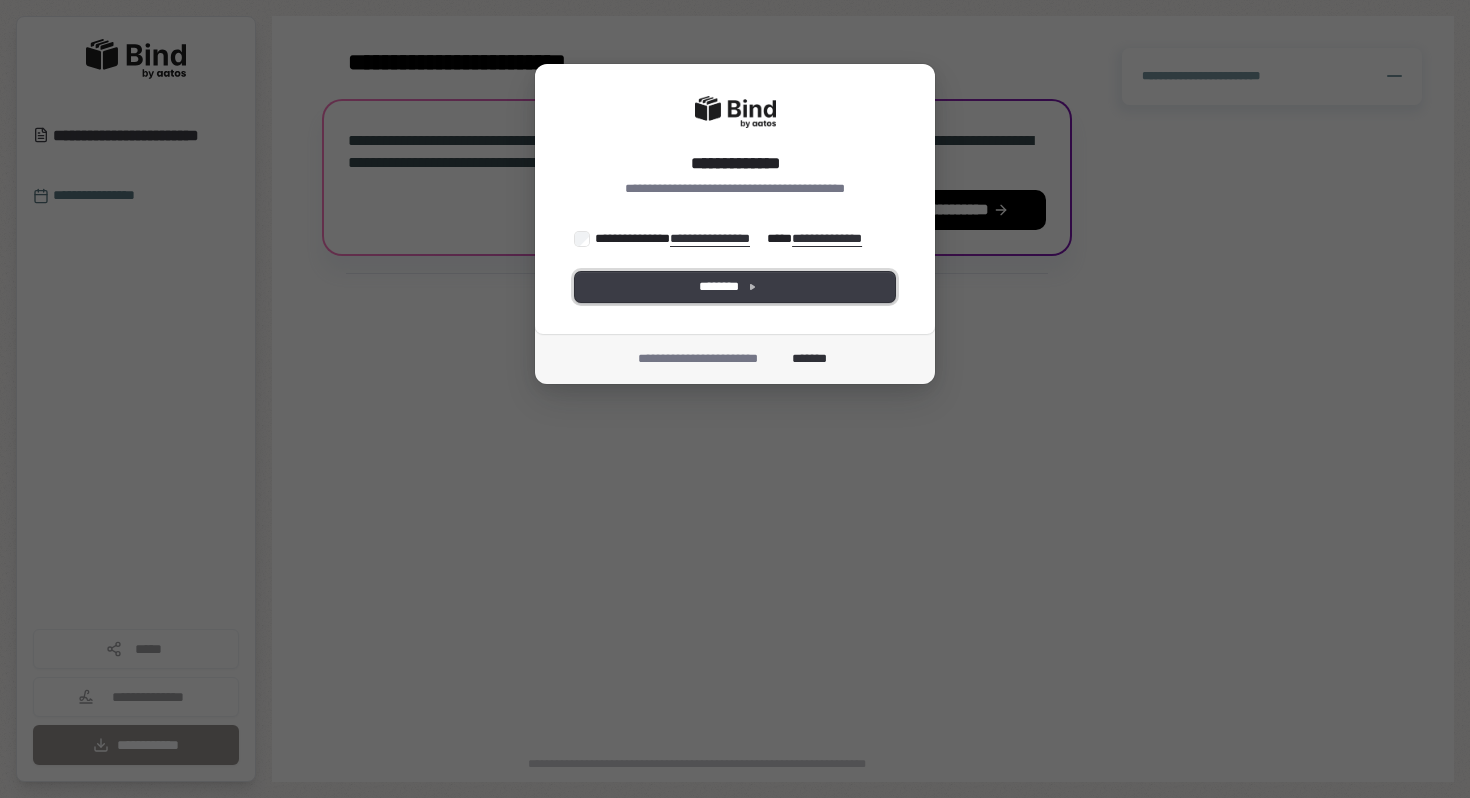 click on "********" at bounding box center (735, 287) 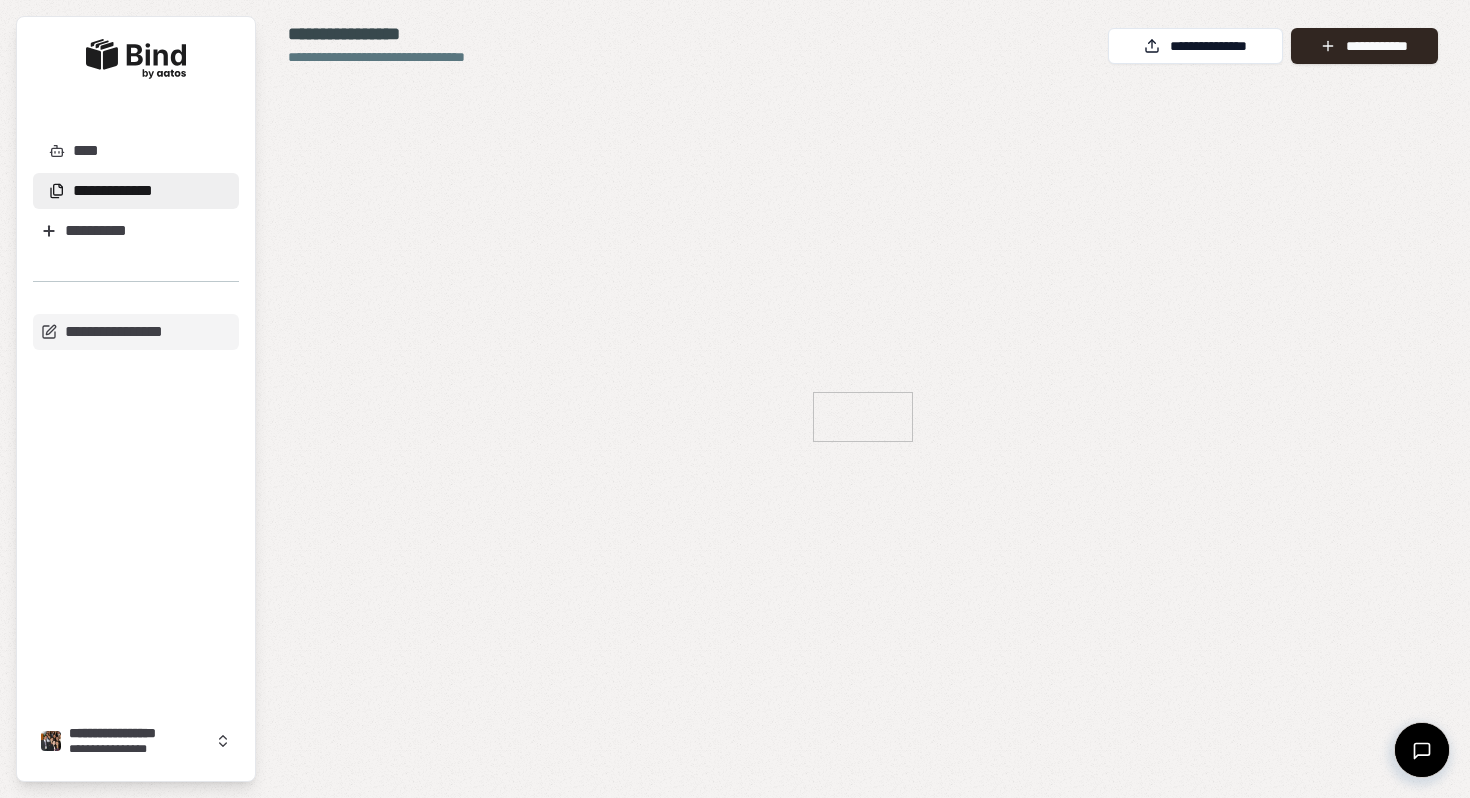 scroll, scrollTop: 0, scrollLeft: 0, axis: both 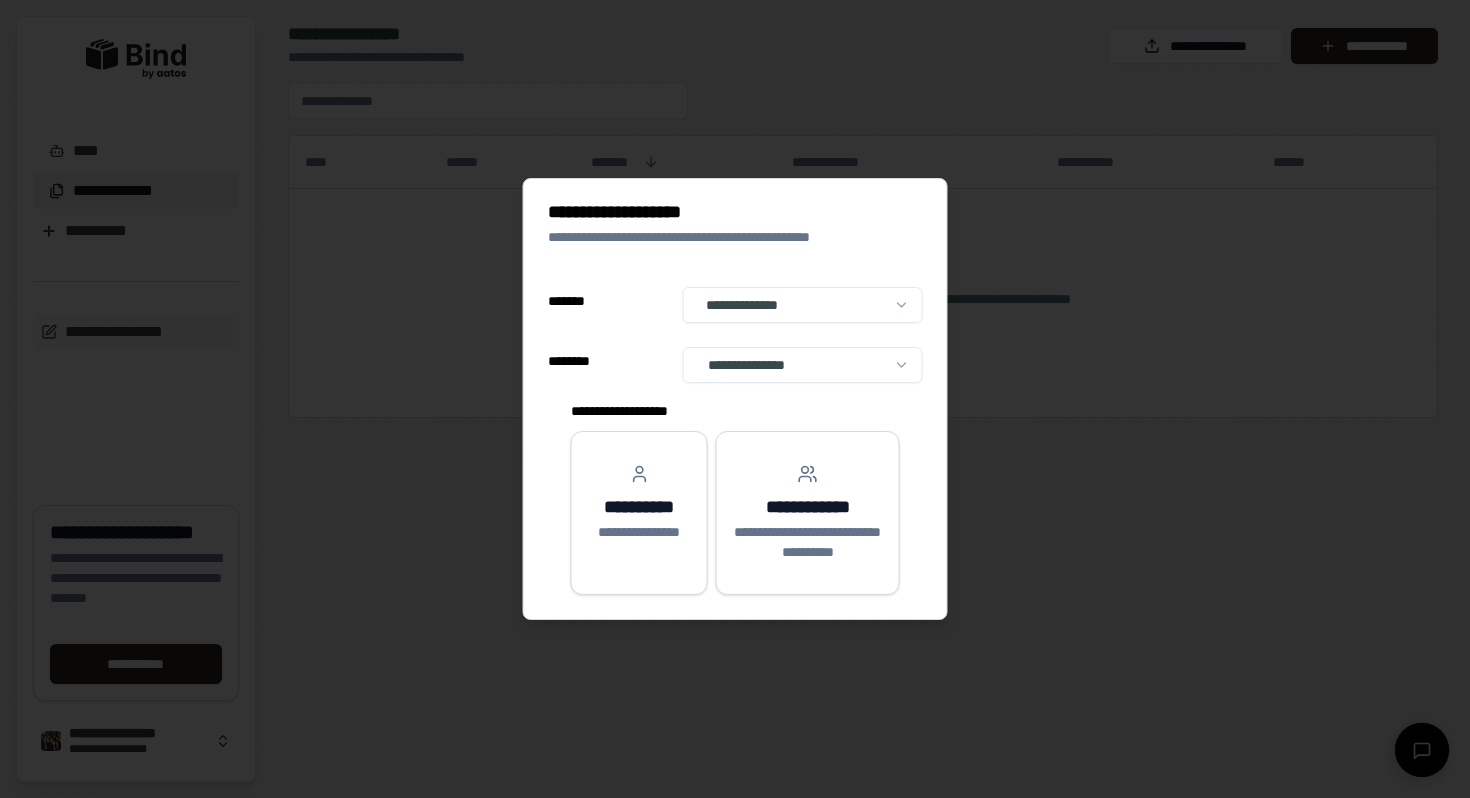 select on "**" 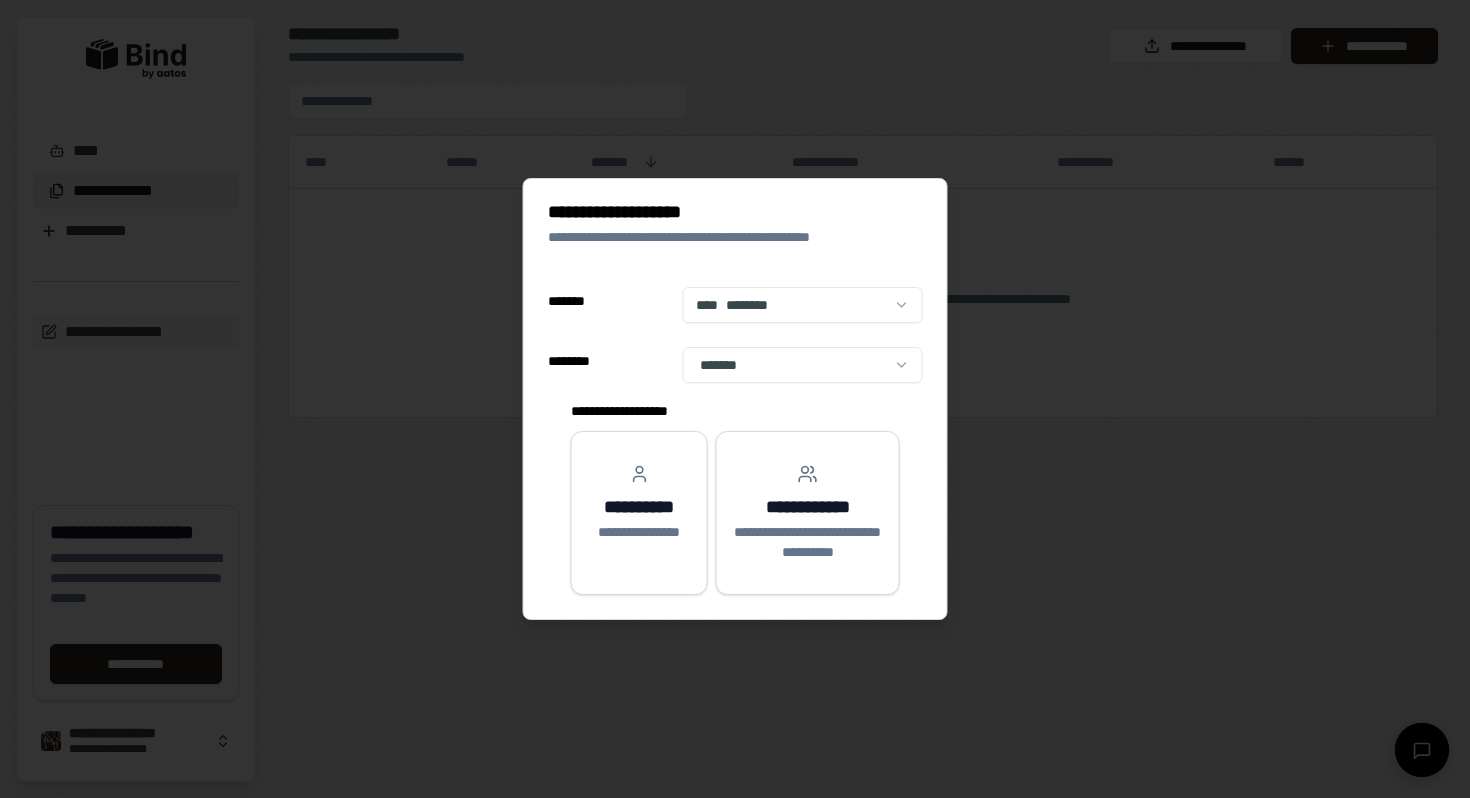 click on "**********" at bounding box center (735, 399) 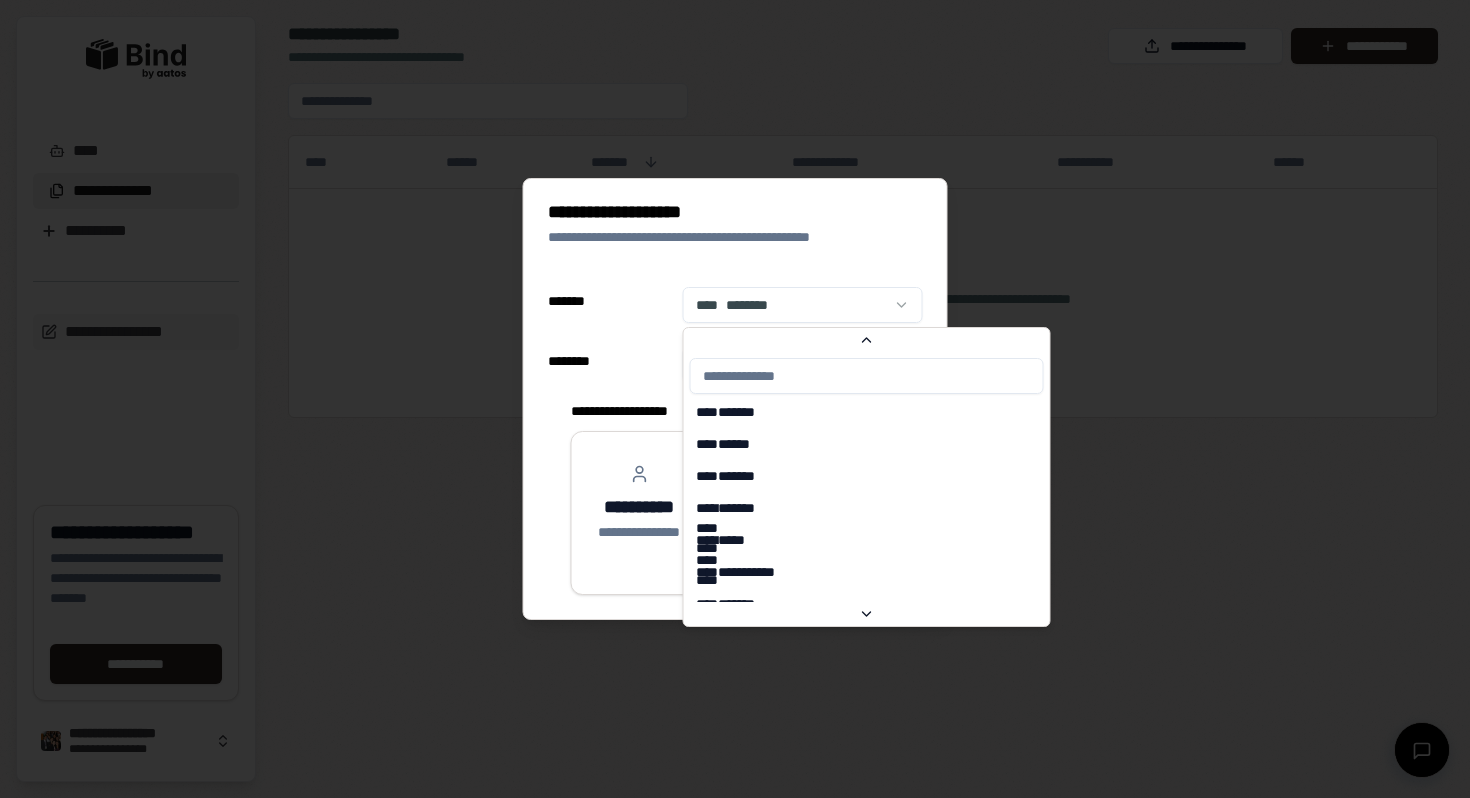 scroll, scrollTop: 562, scrollLeft: 0, axis: vertical 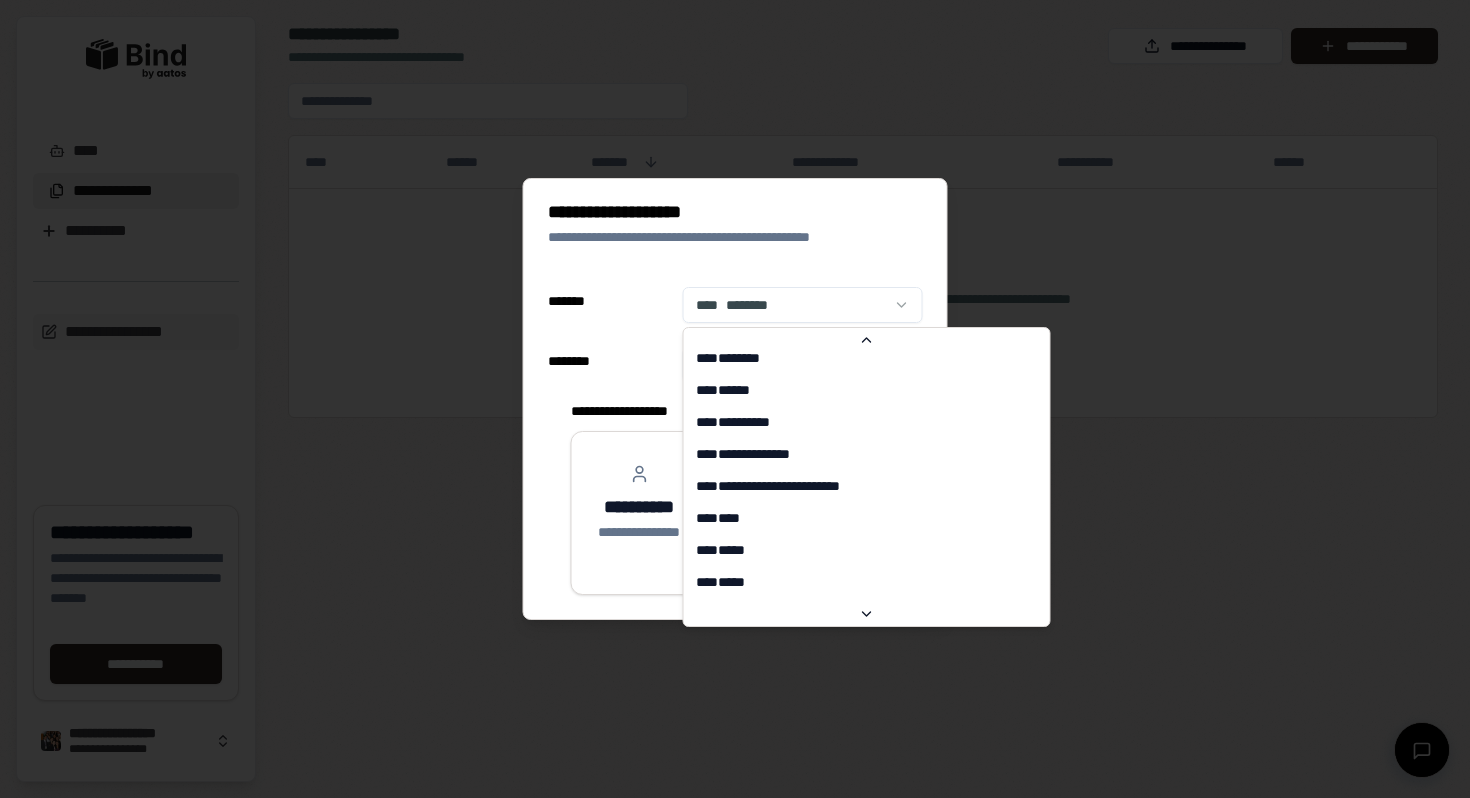 select on "**" 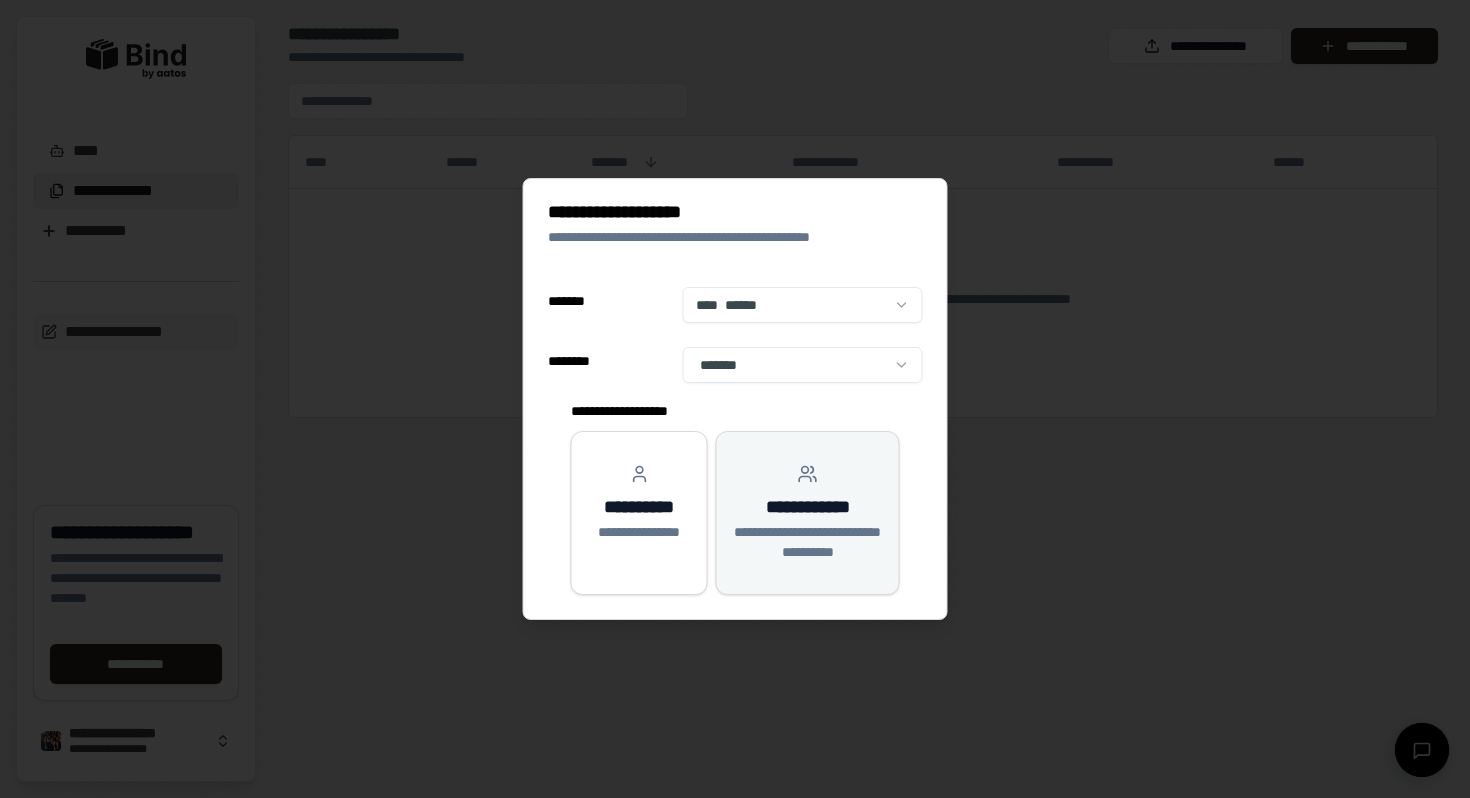 click on "**********" at bounding box center (808, 513) 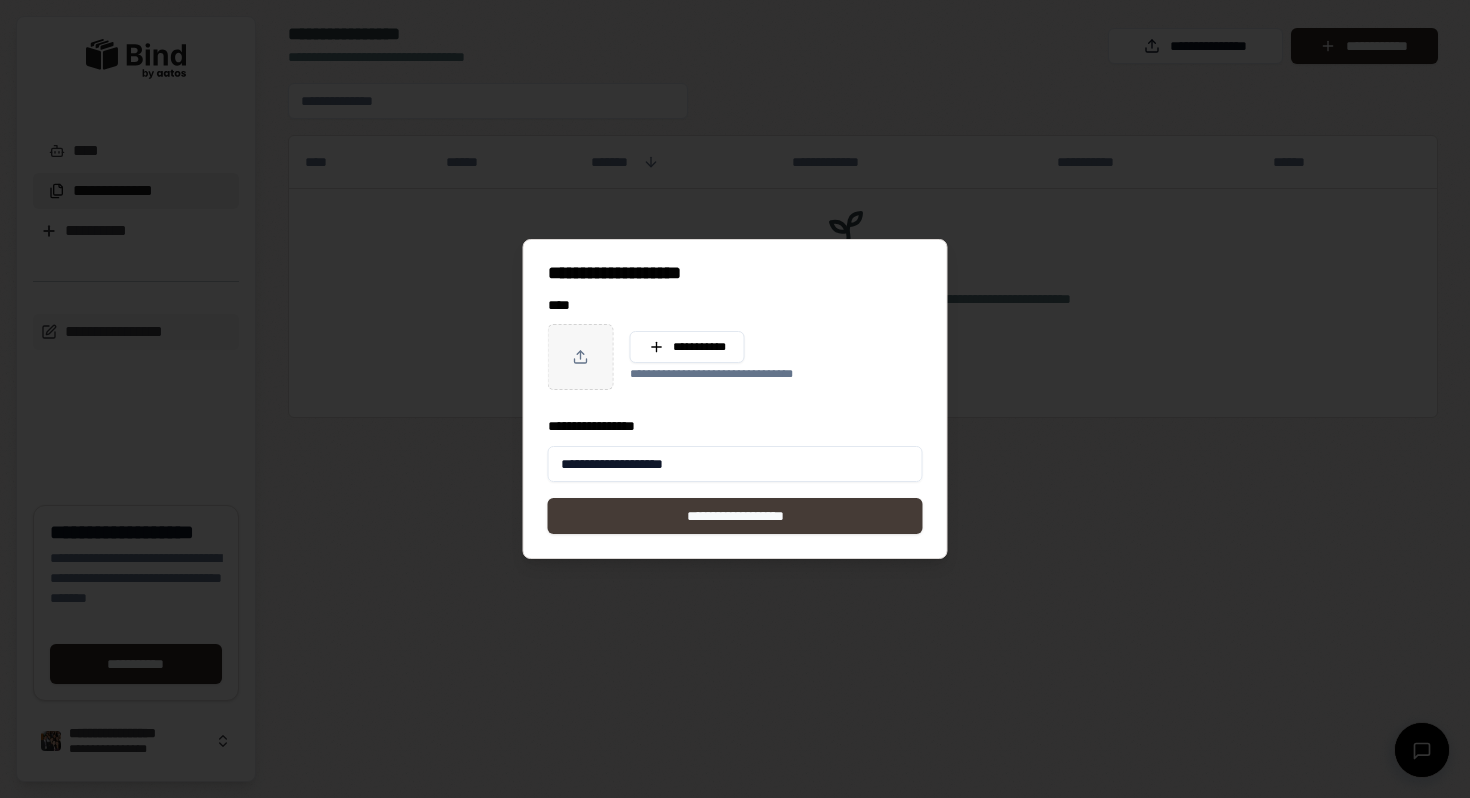 type on "**********" 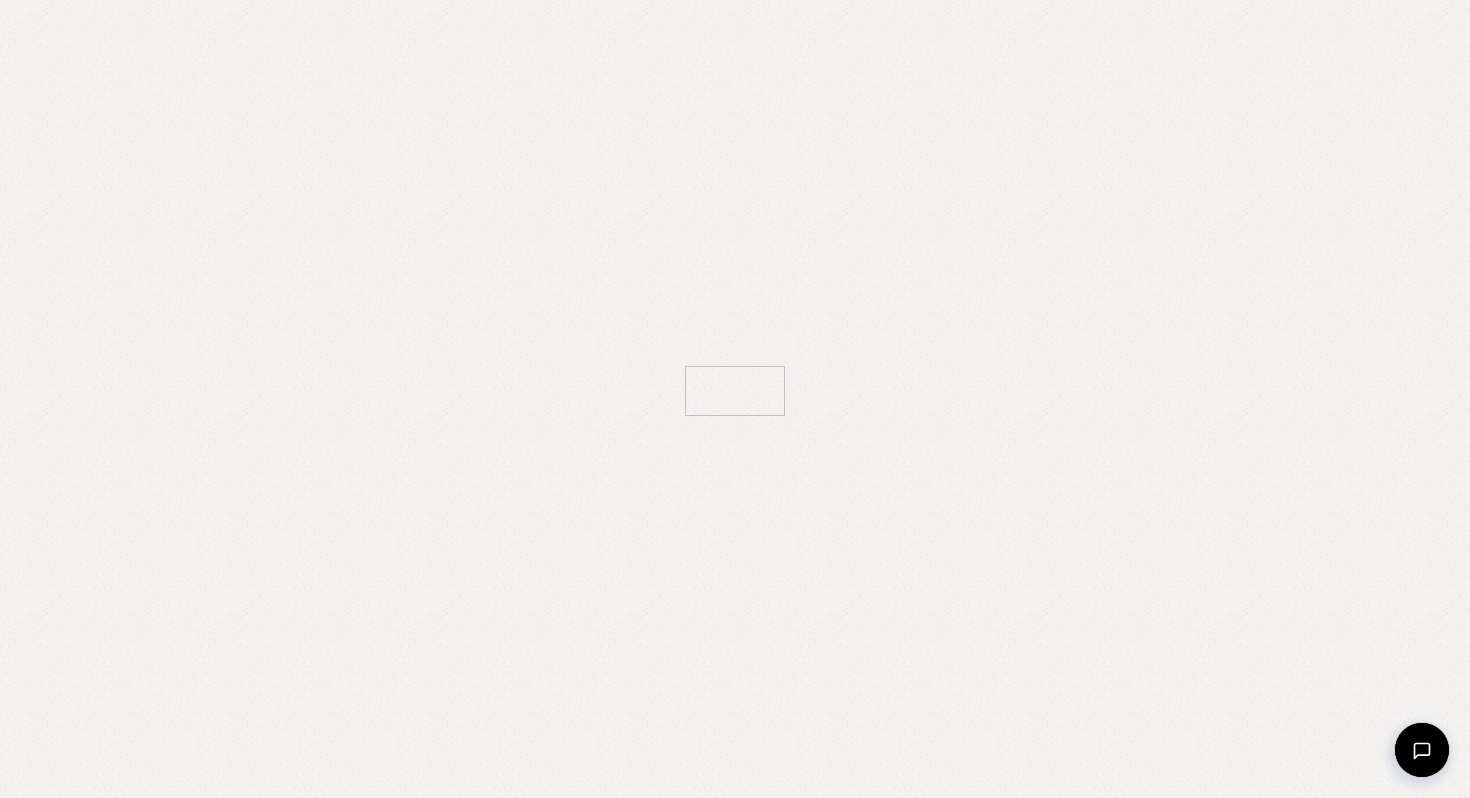 scroll, scrollTop: 0, scrollLeft: 0, axis: both 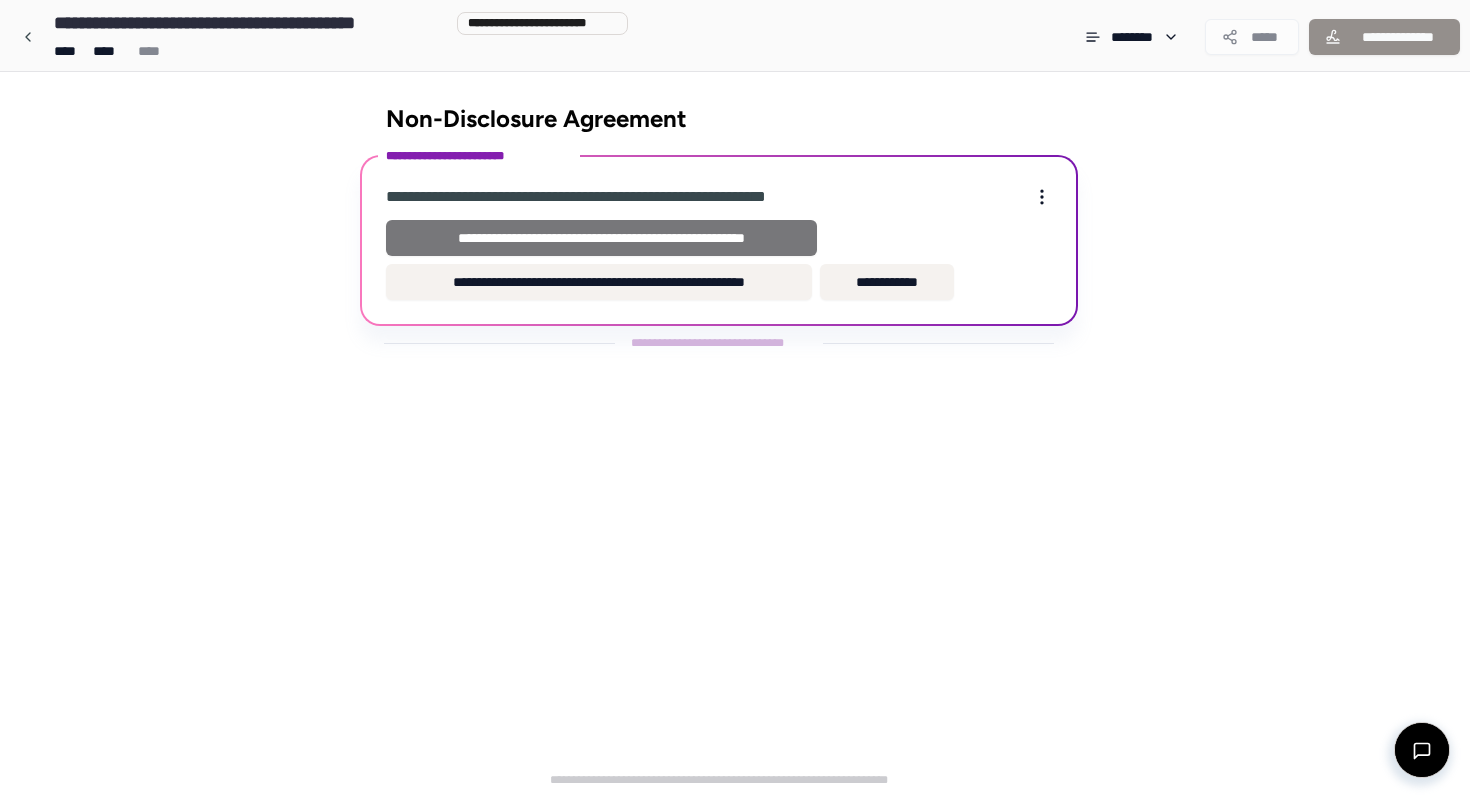 click on "**********" at bounding box center (601, 238) 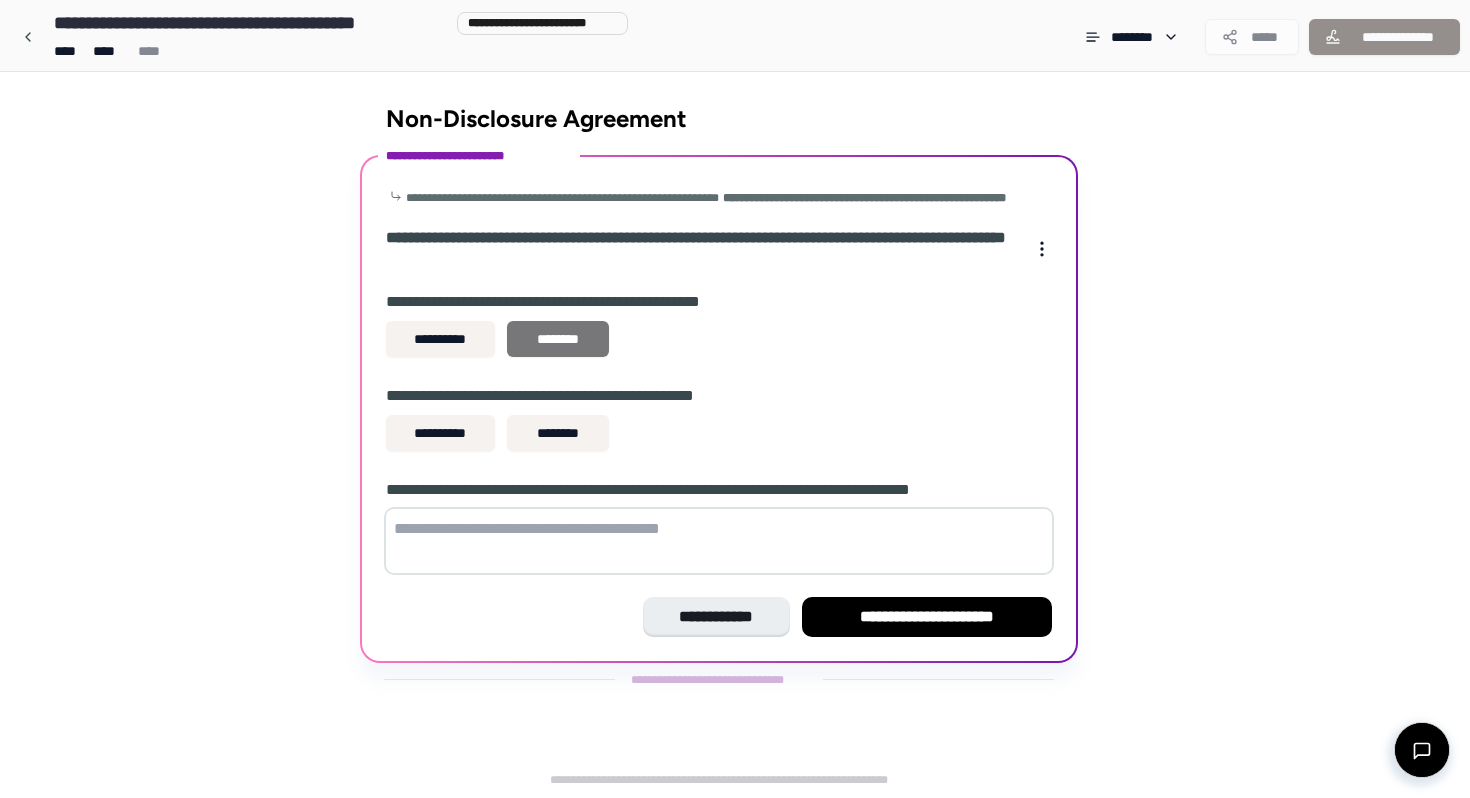 click on "********" at bounding box center (558, 339) 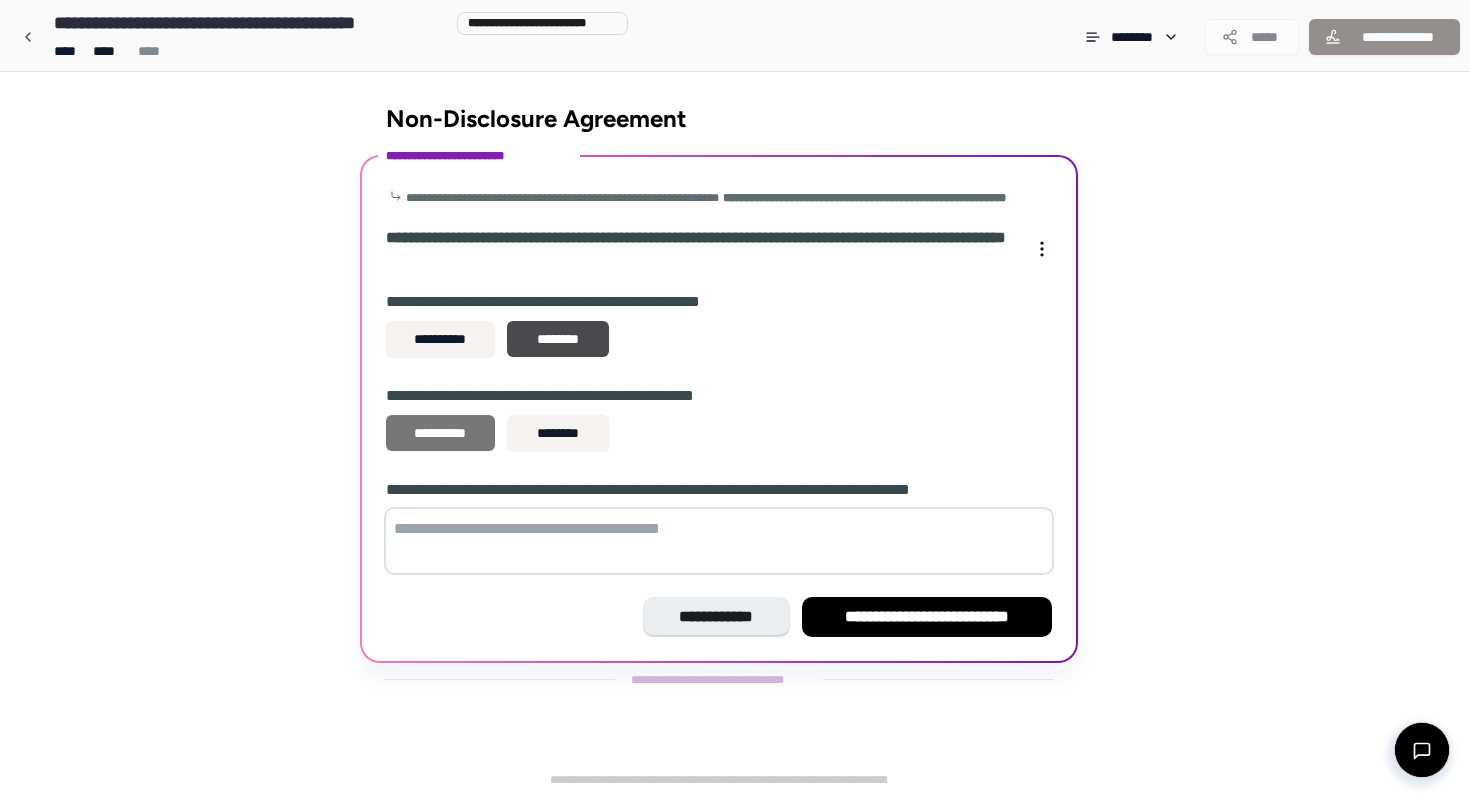click on "**********" at bounding box center [440, 433] 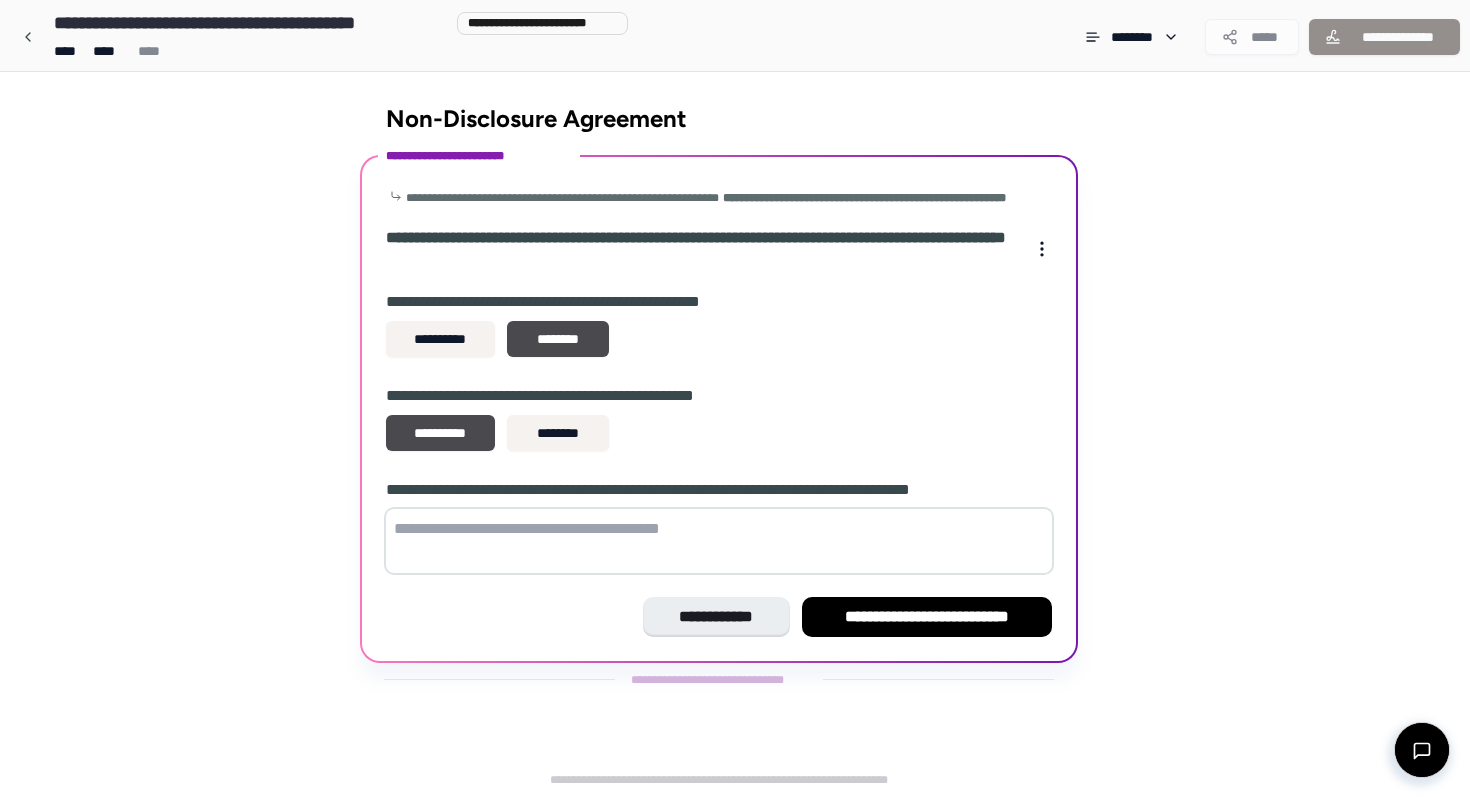 click at bounding box center (719, 541) 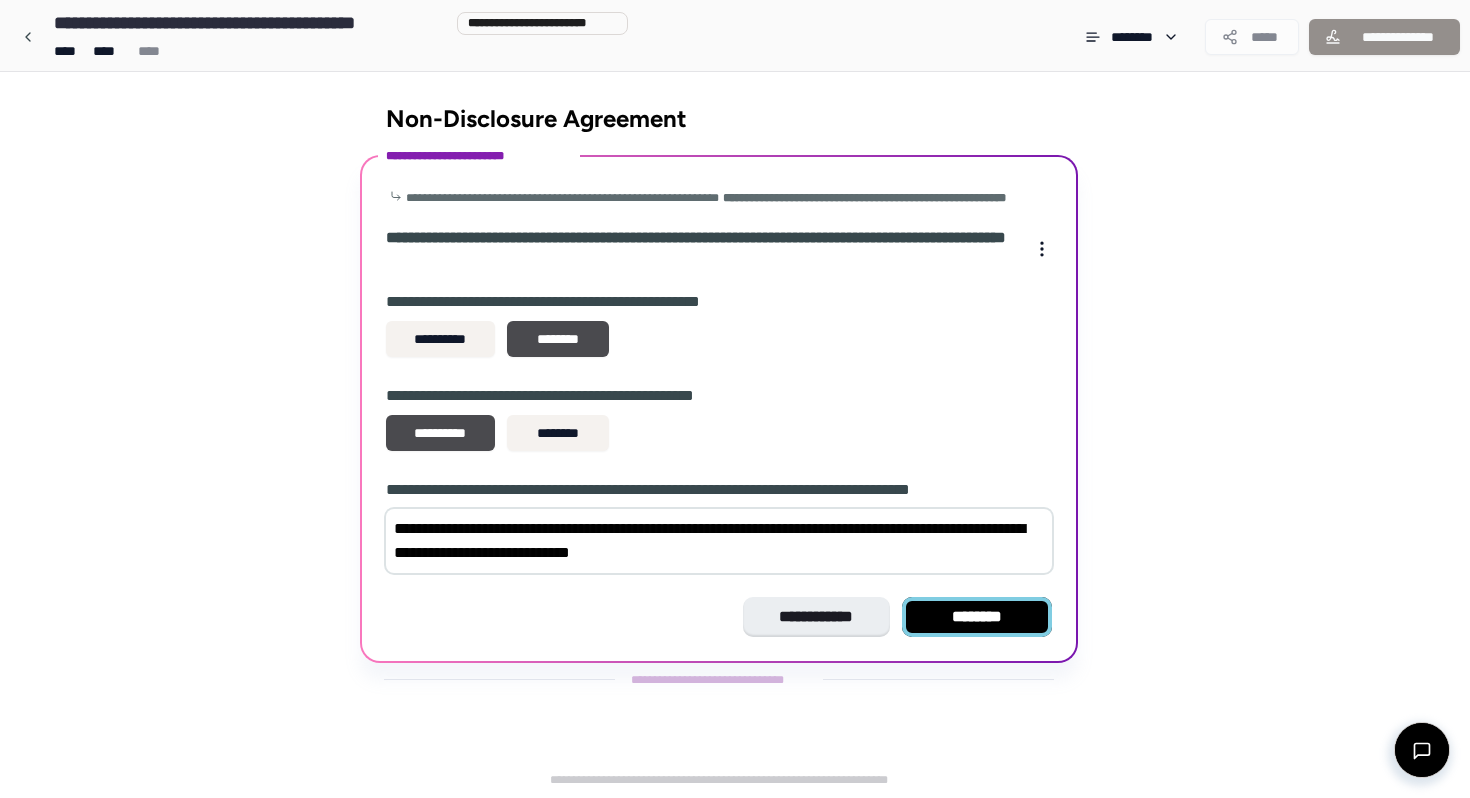 type on "**********" 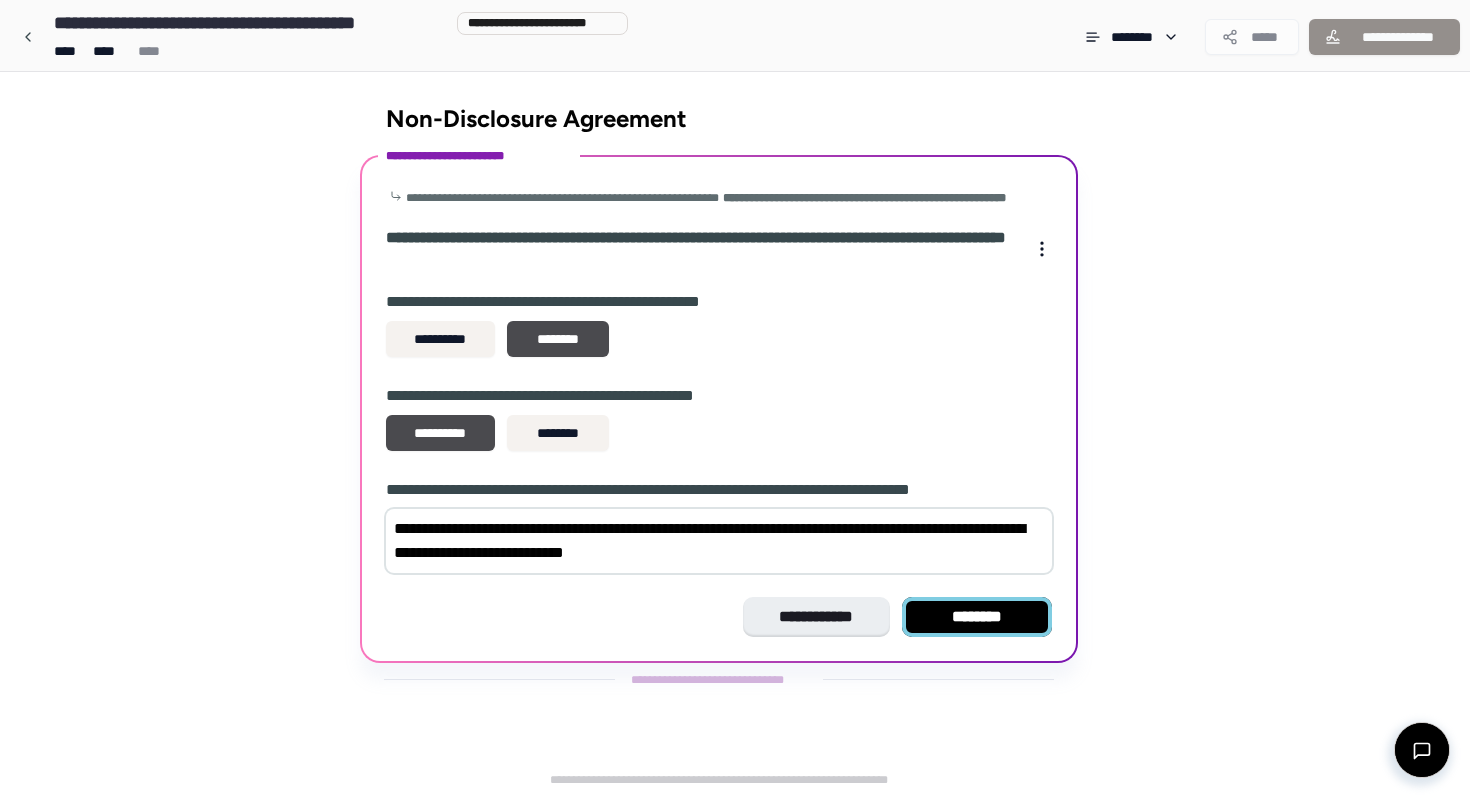 click on "********" at bounding box center (977, 617) 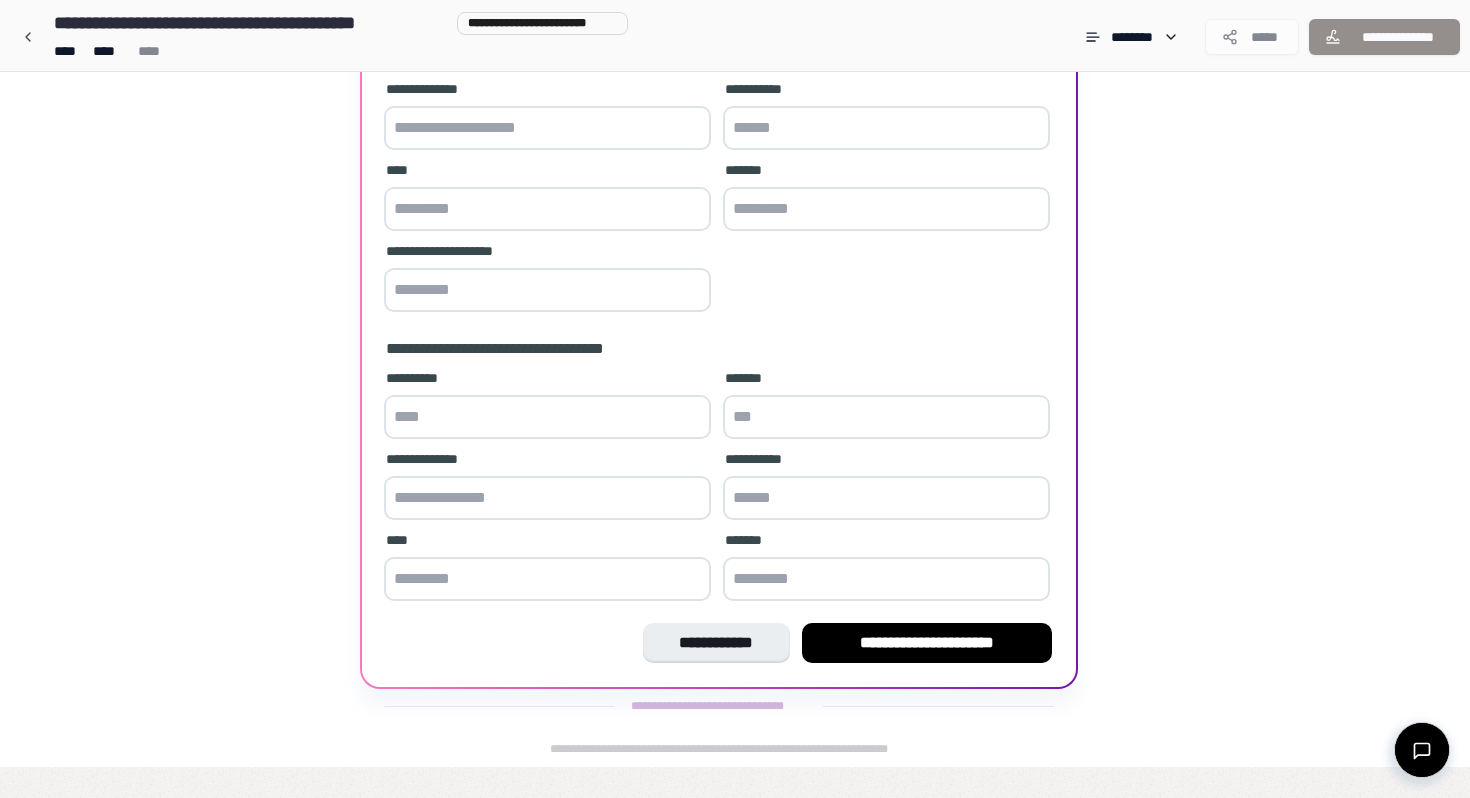scroll, scrollTop: 345, scrollLeft: 0, axis: vertical 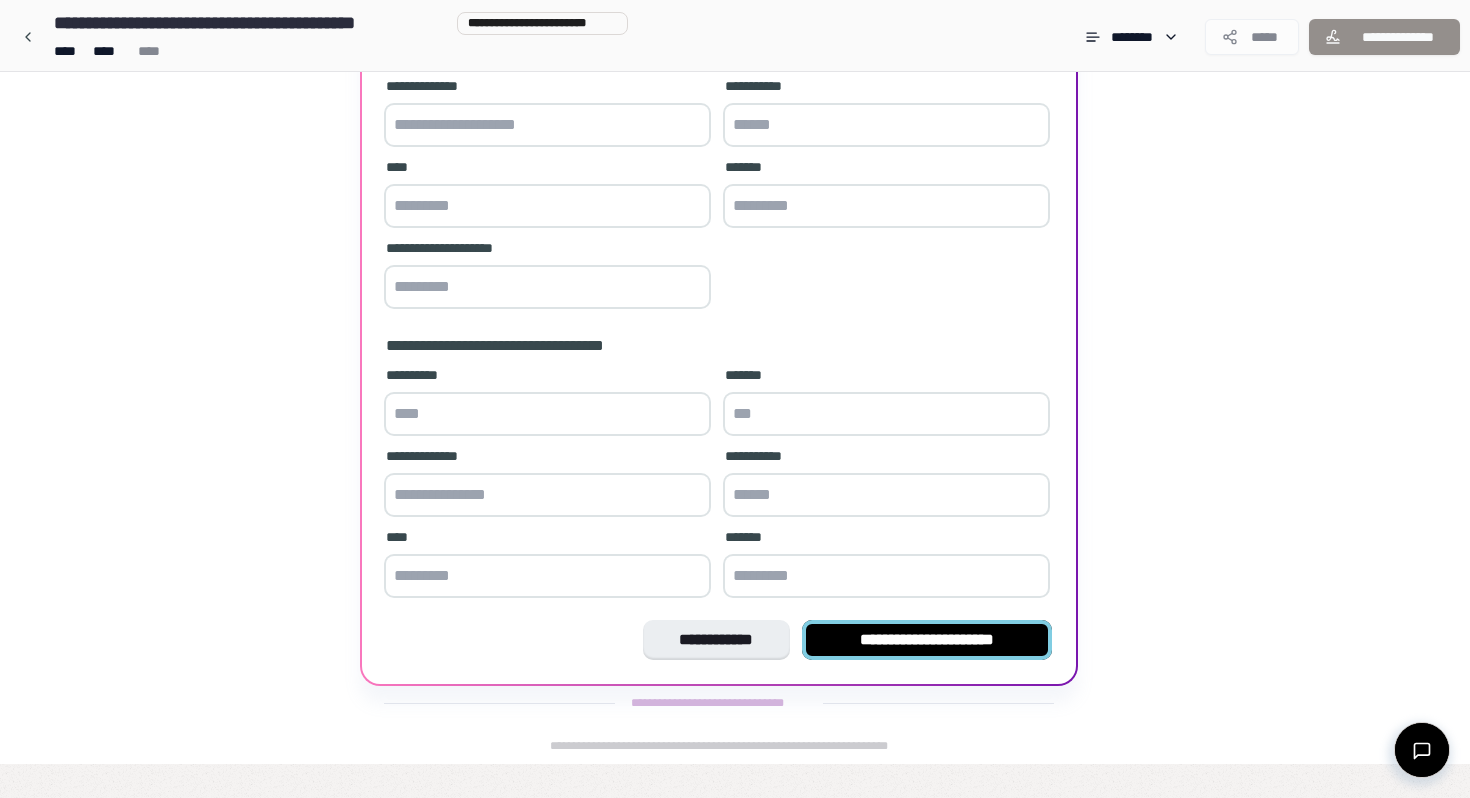 click on "**********" at bounding box center (927, 640) 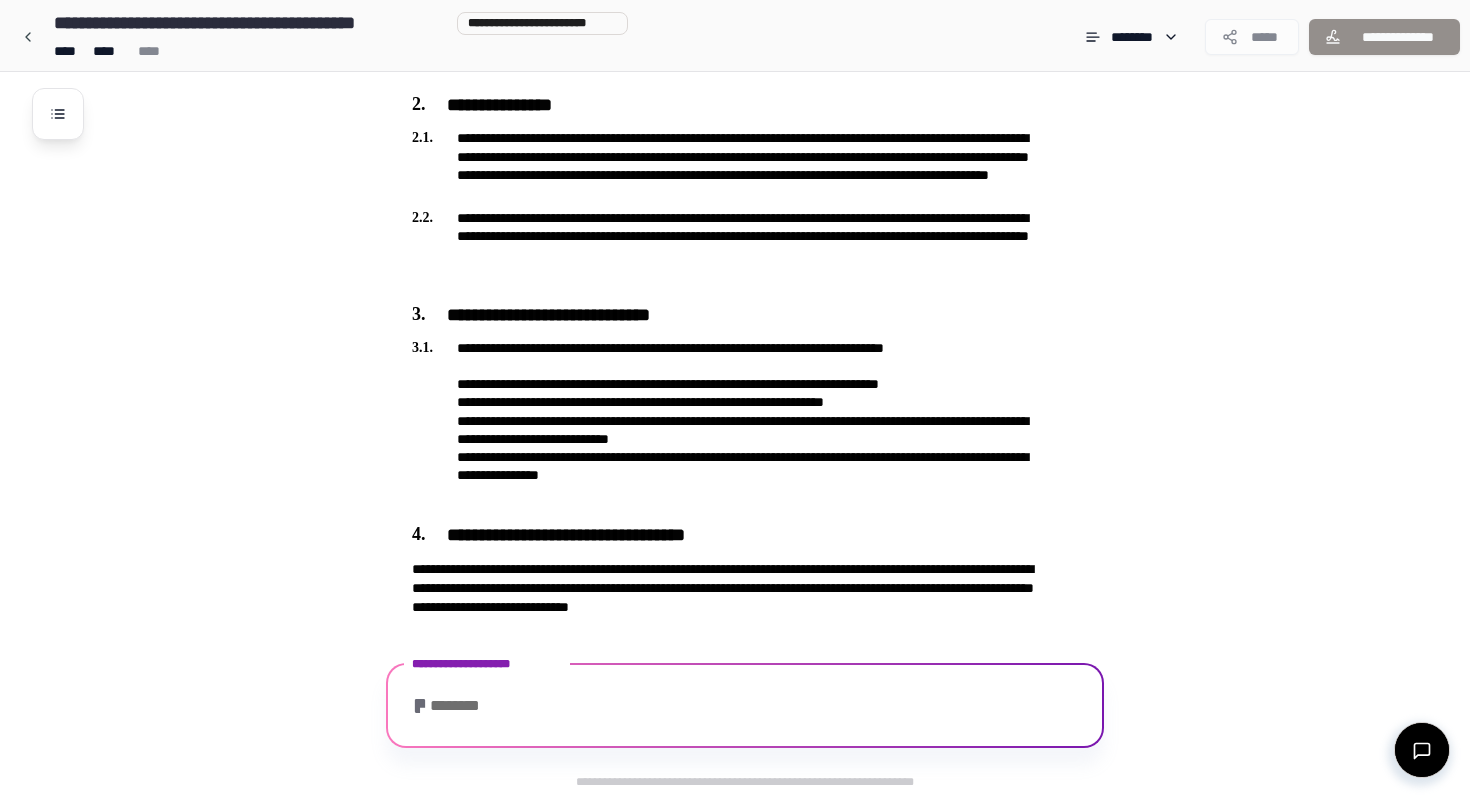 scroll, scrollTop: 765, scrollLeft: 0, axis: vertical 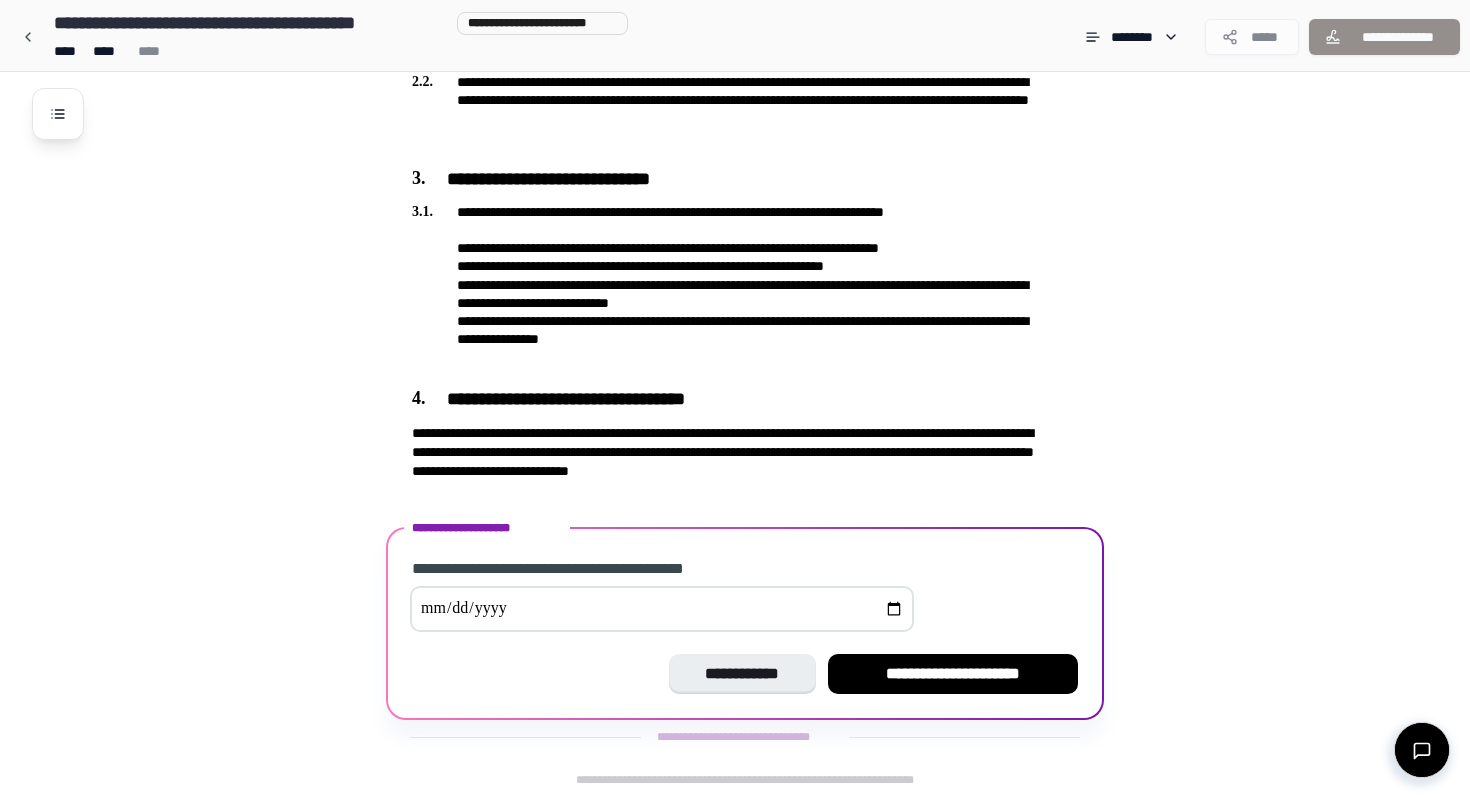 click on "**********" at bounding box center (953, 674) 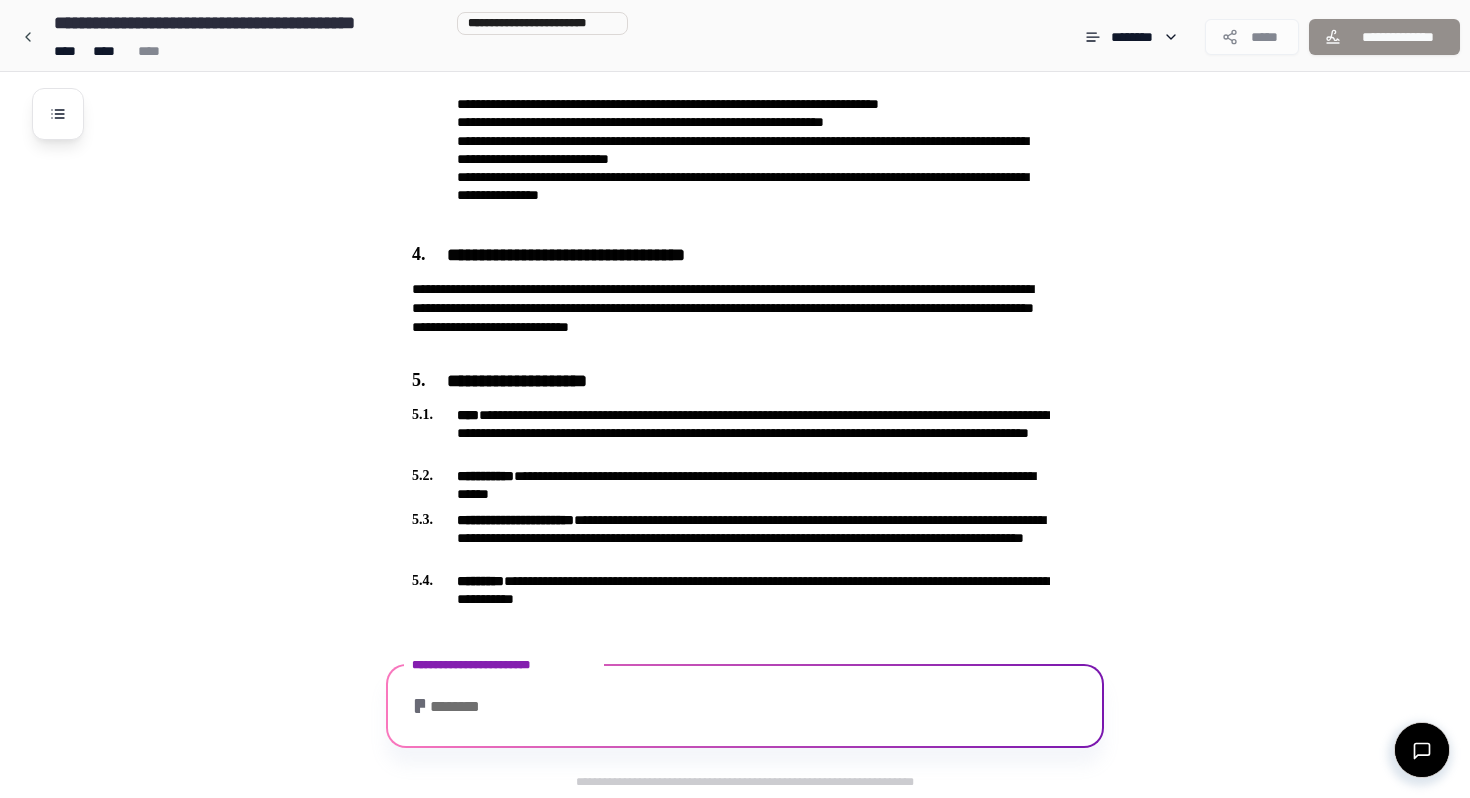 scroll, scrollTop: 1049, scrollLeft: 0, axis: vertical 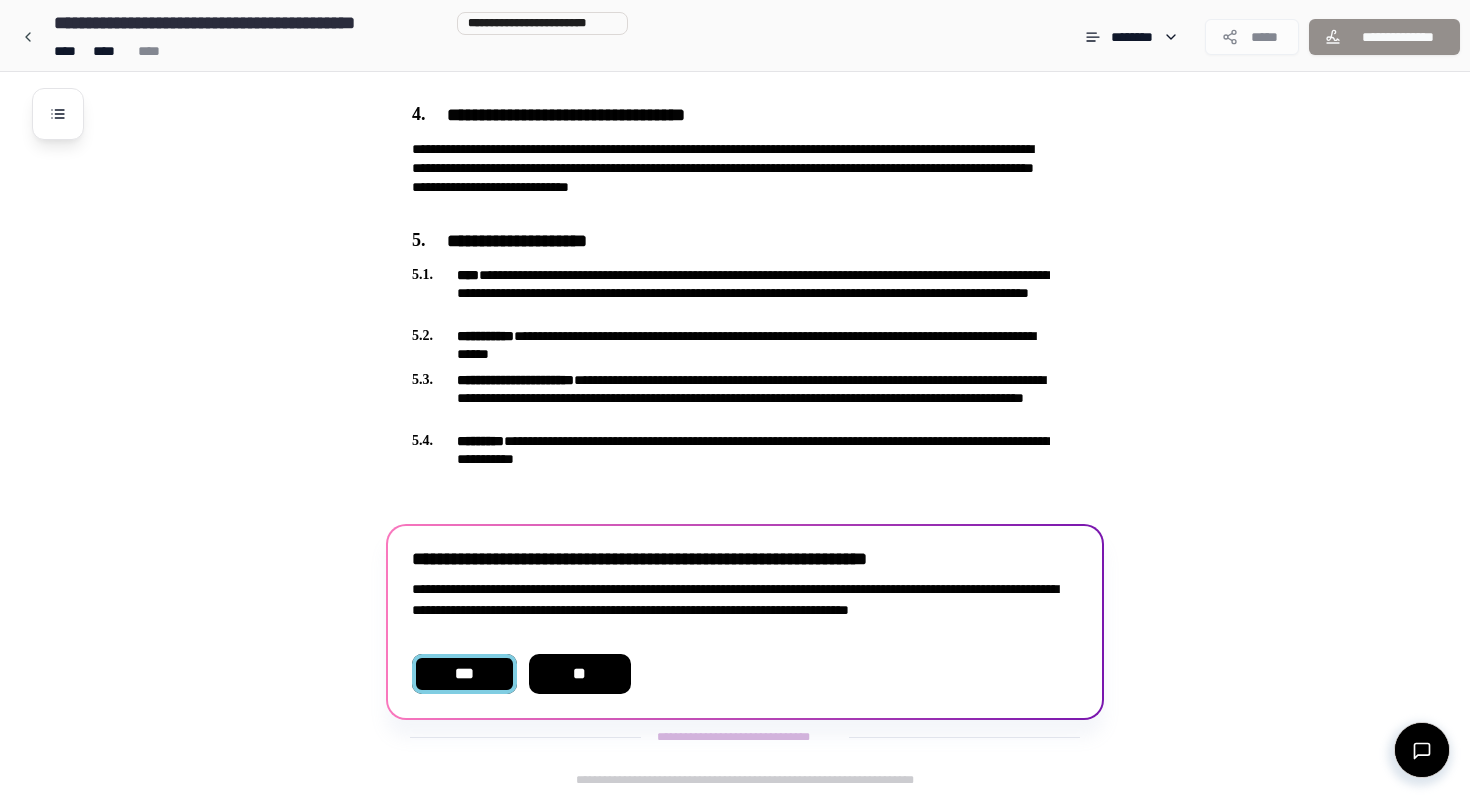 click on "***" at bounding box center (464, 674) 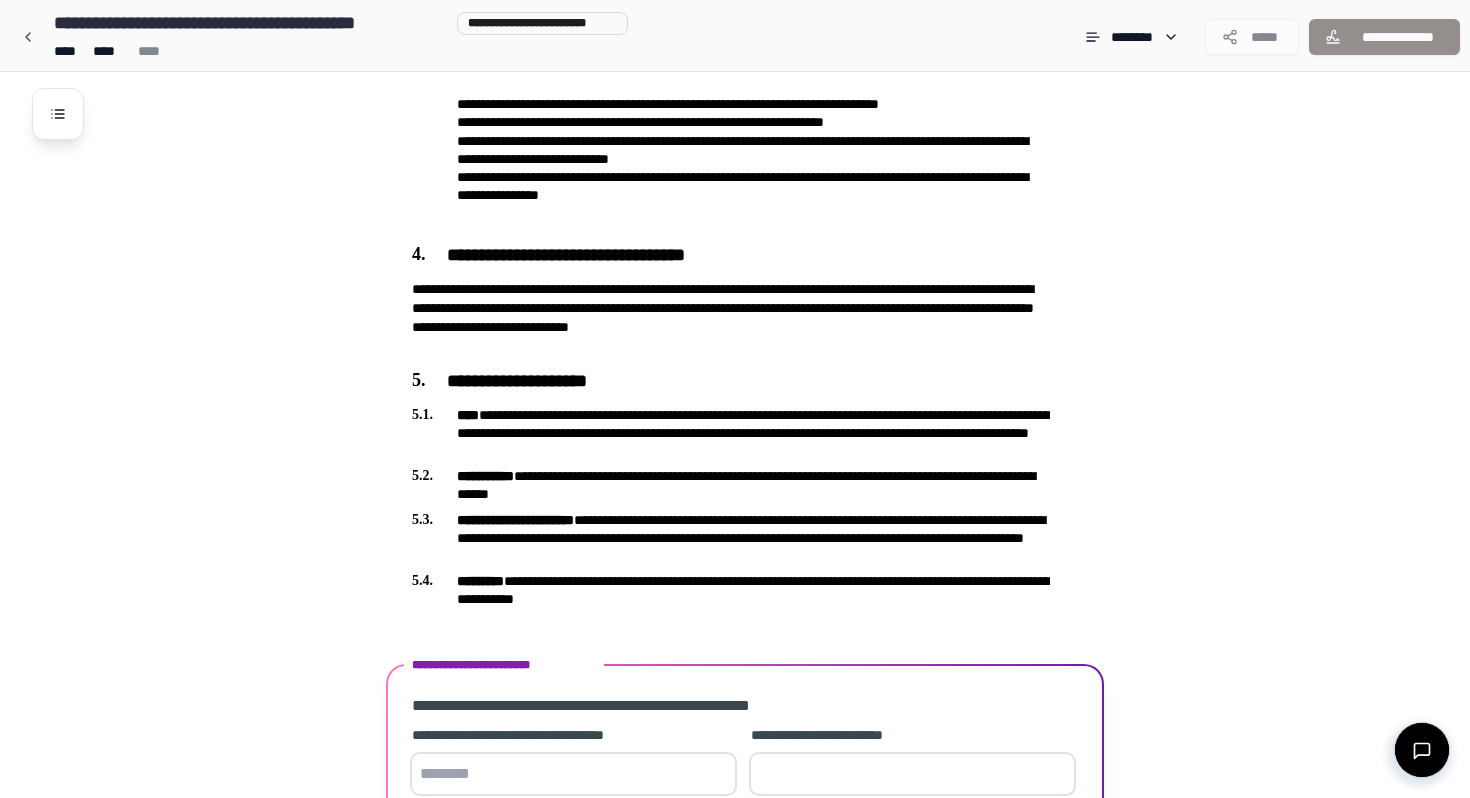 scroll, scrollTop: 1072, scrollLeft: 0, axis: vertical 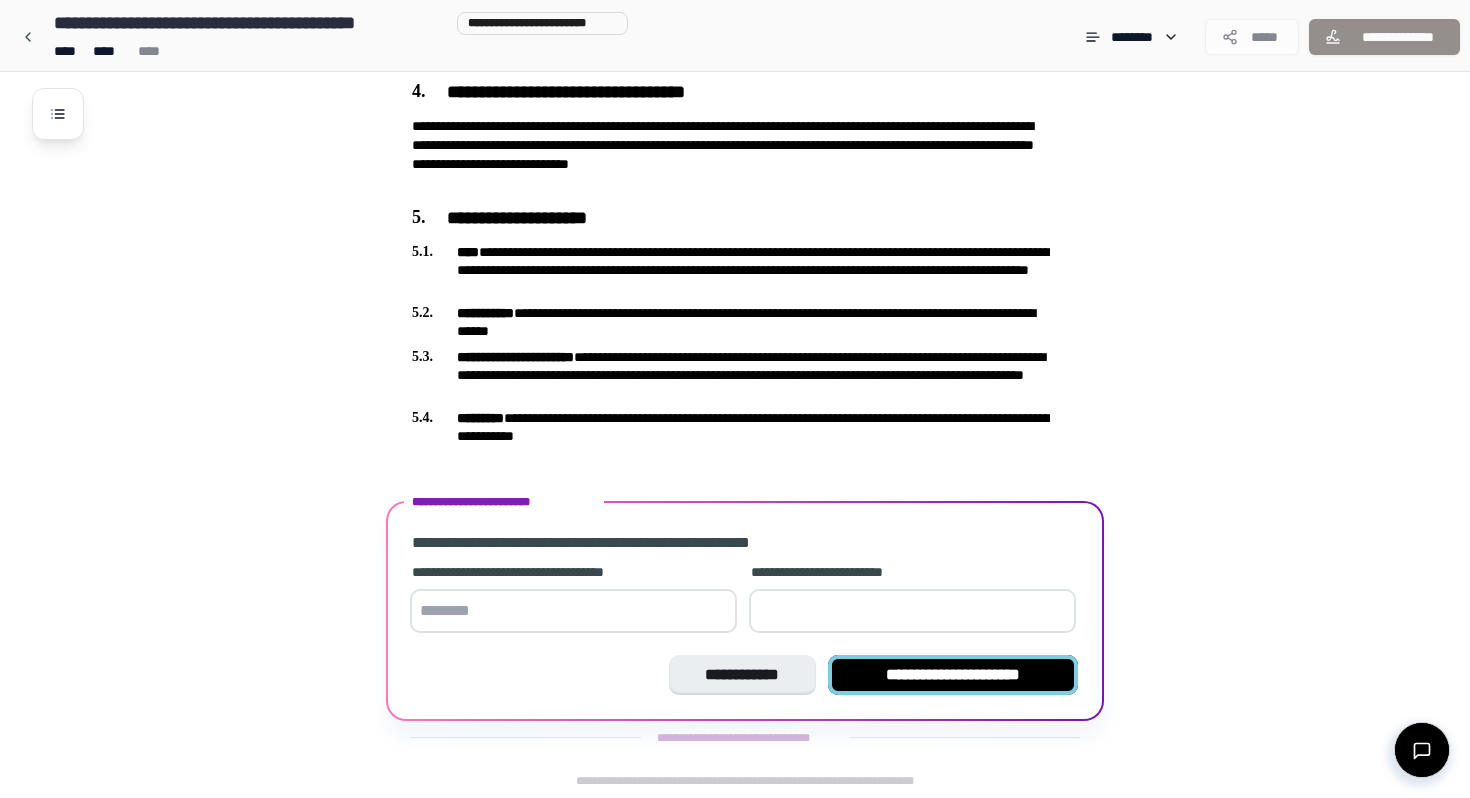 click on "**********" at bounding box center [953, 675] 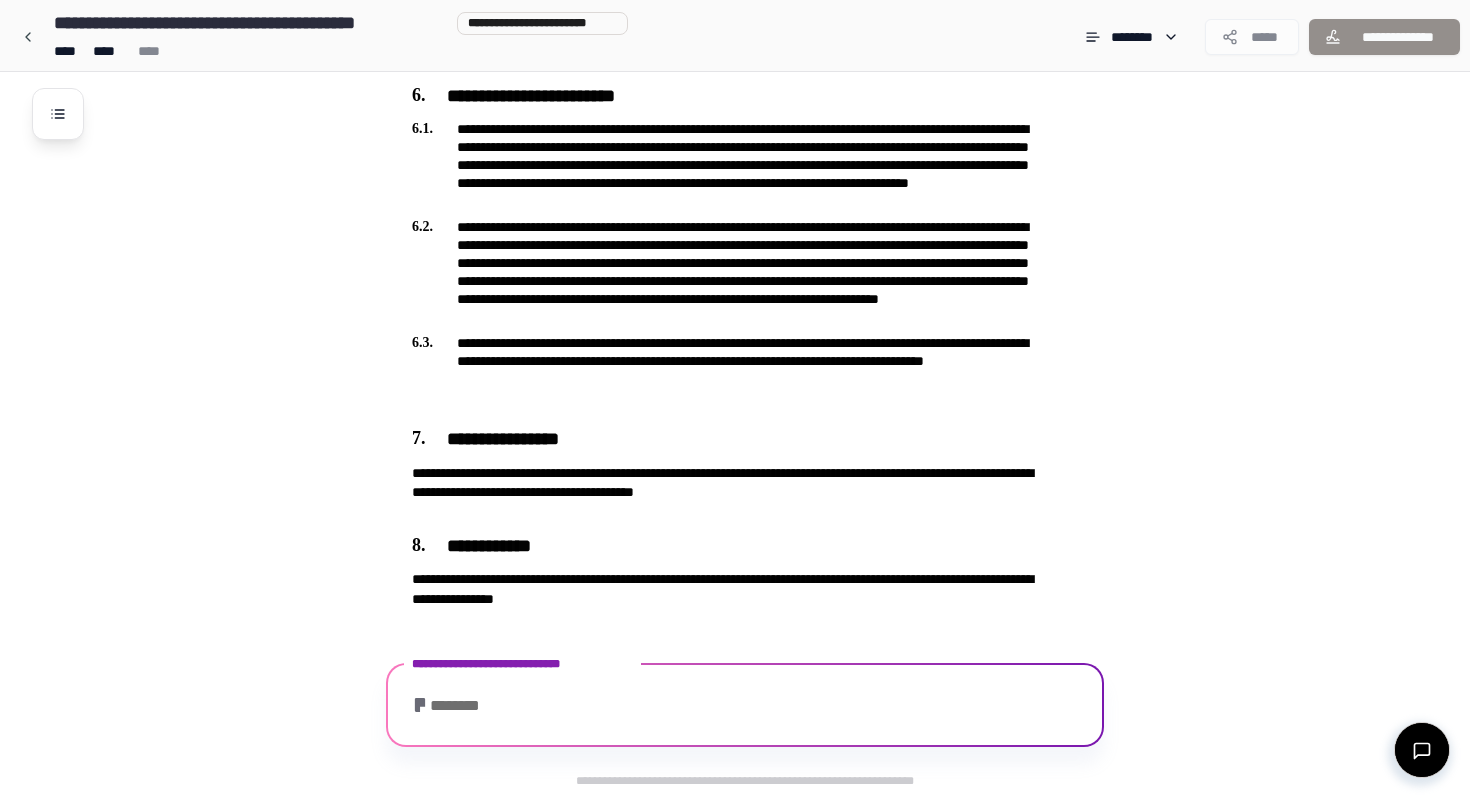 scroll, scrollTop: 1636, scrollLeft: 0, axis: vertical 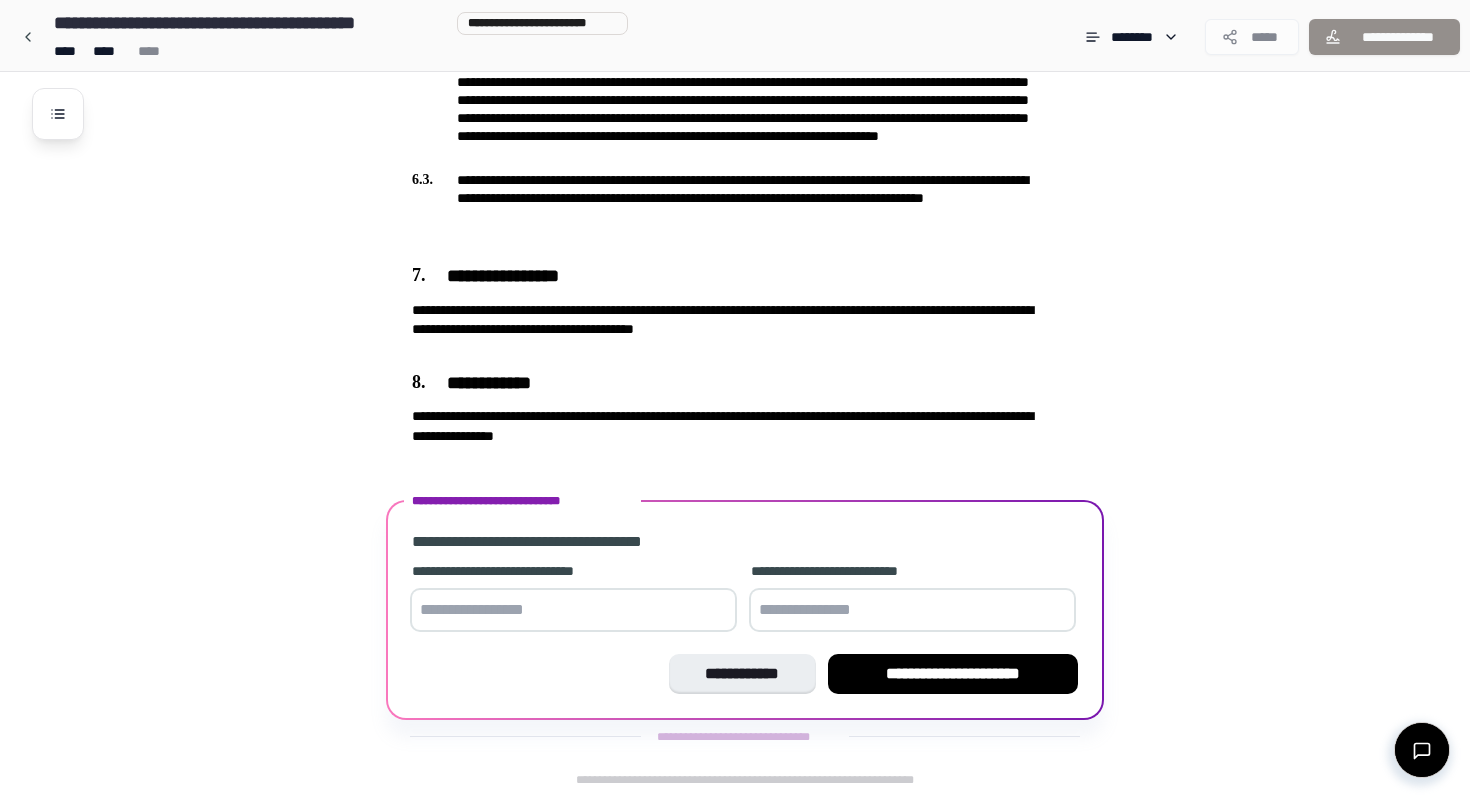 click at bounding box center [573, 610] 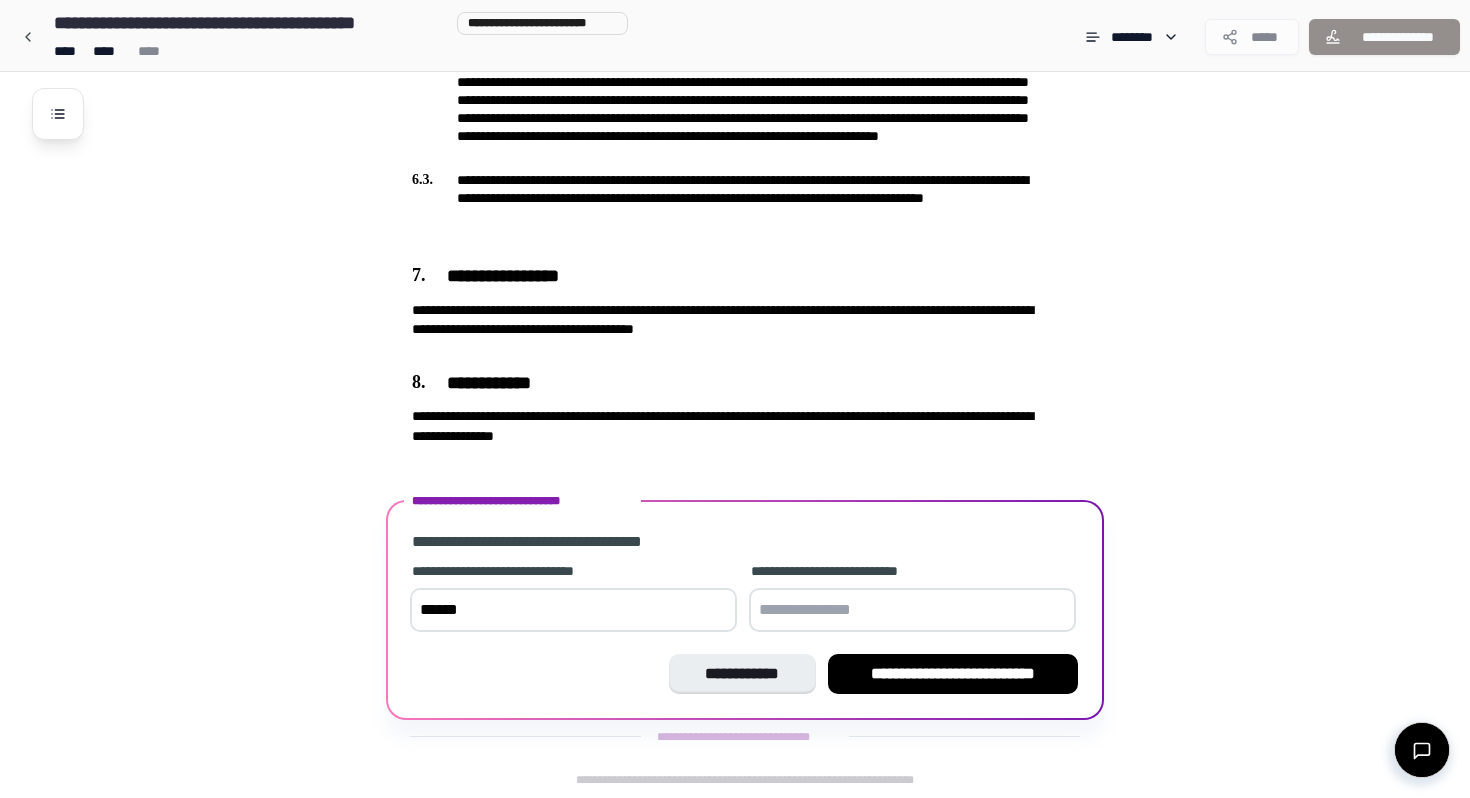 type on "******" 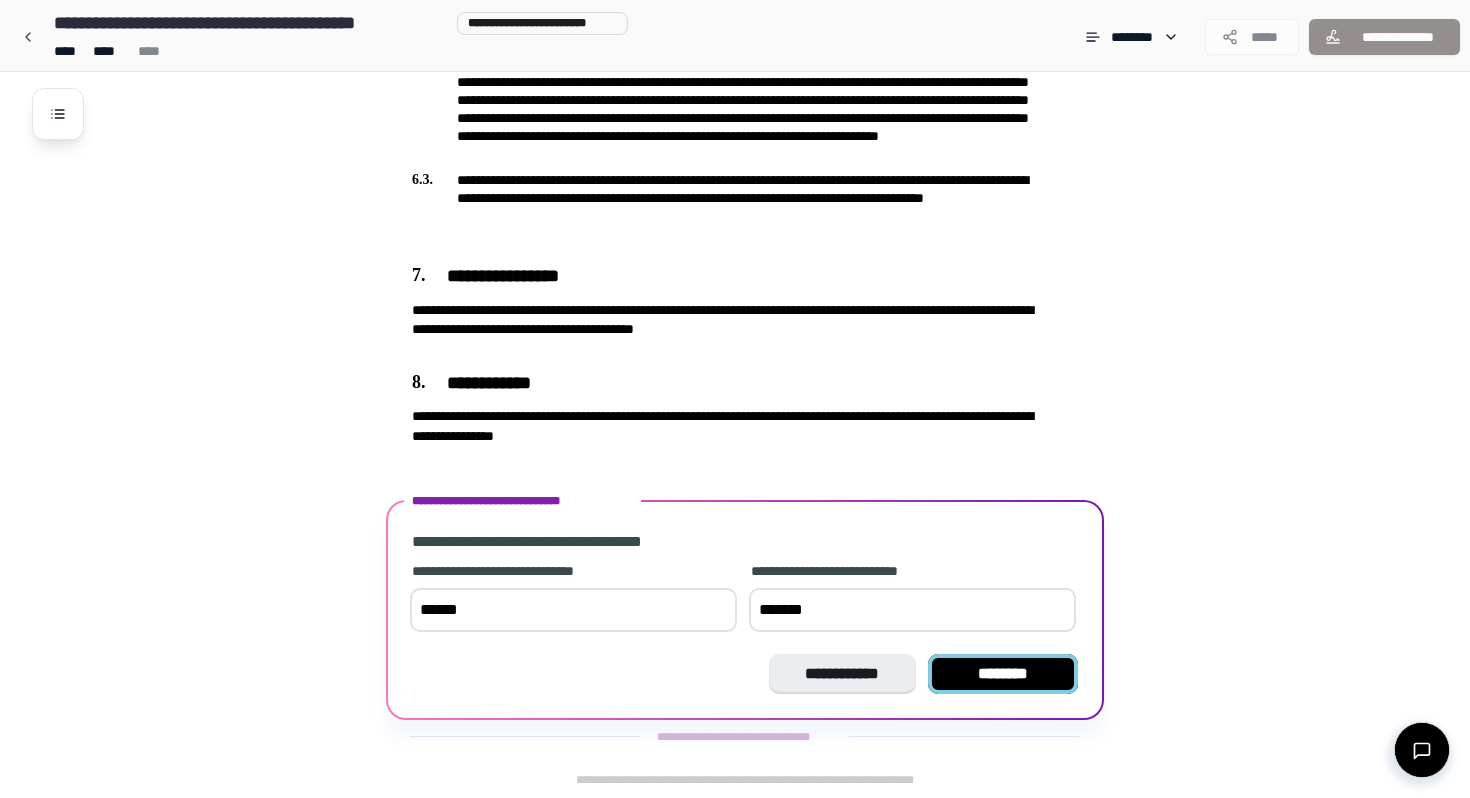 type on "*******" 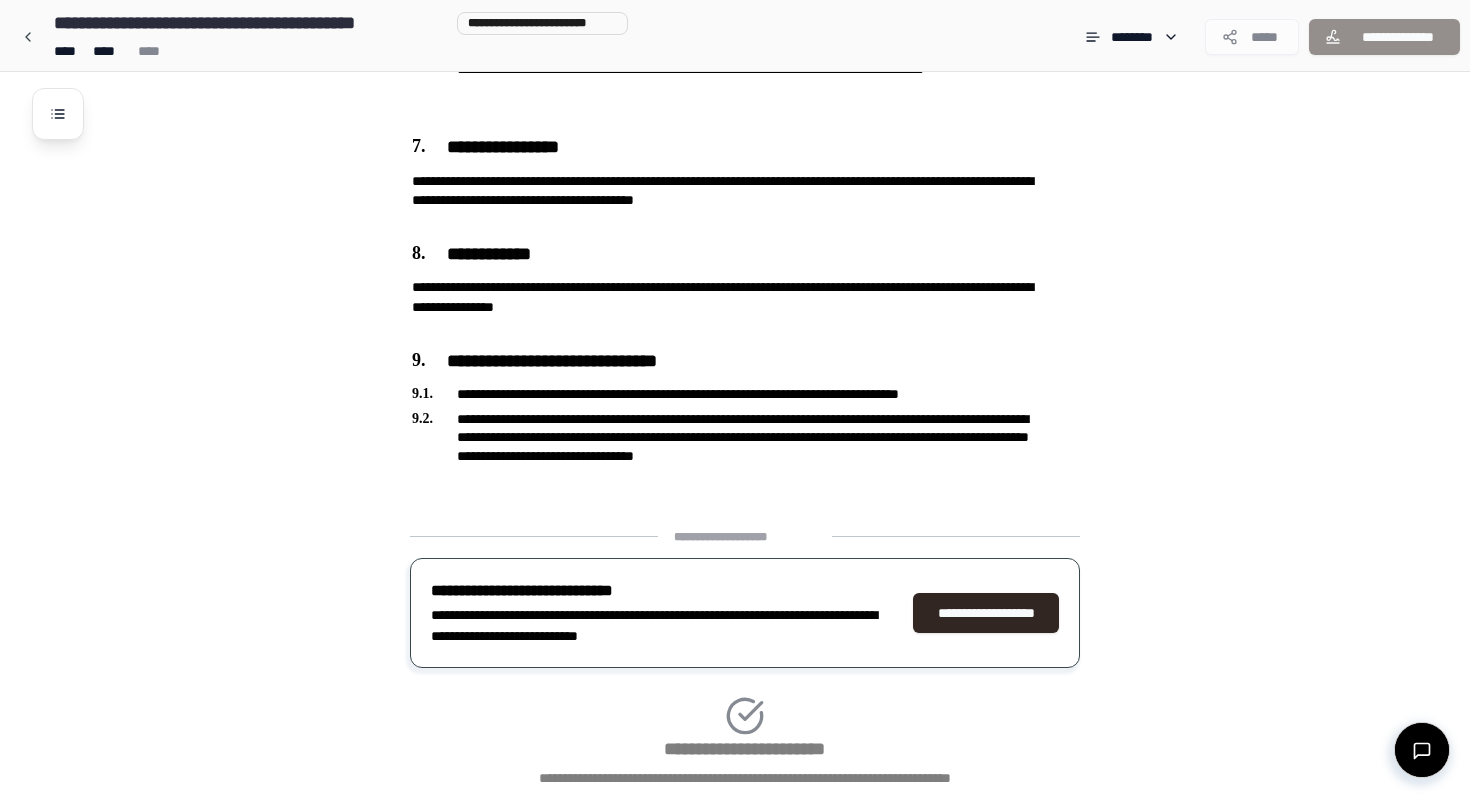 scroll, scrollTop: 1899, scrollLeft: 0, axis: vertical 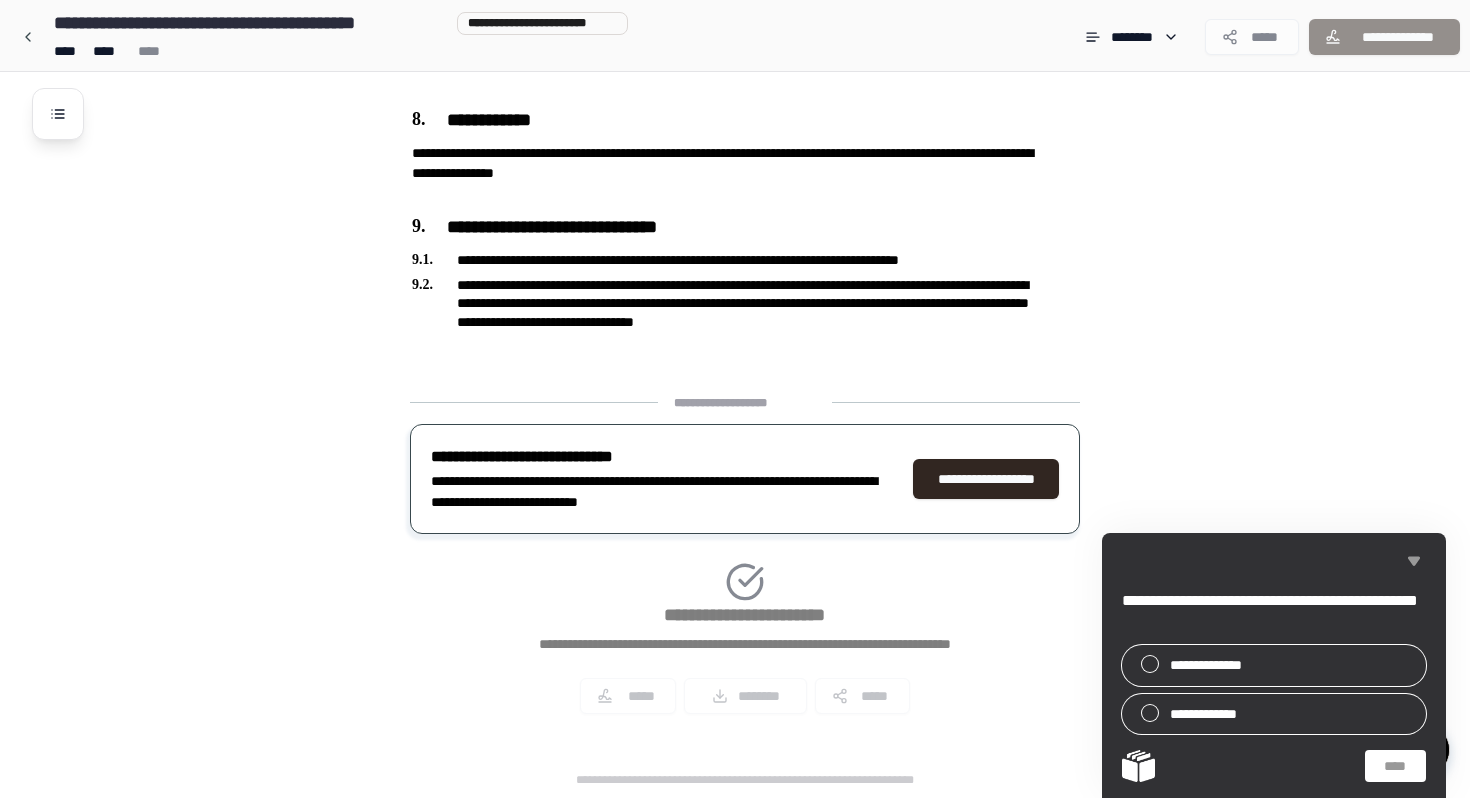 click 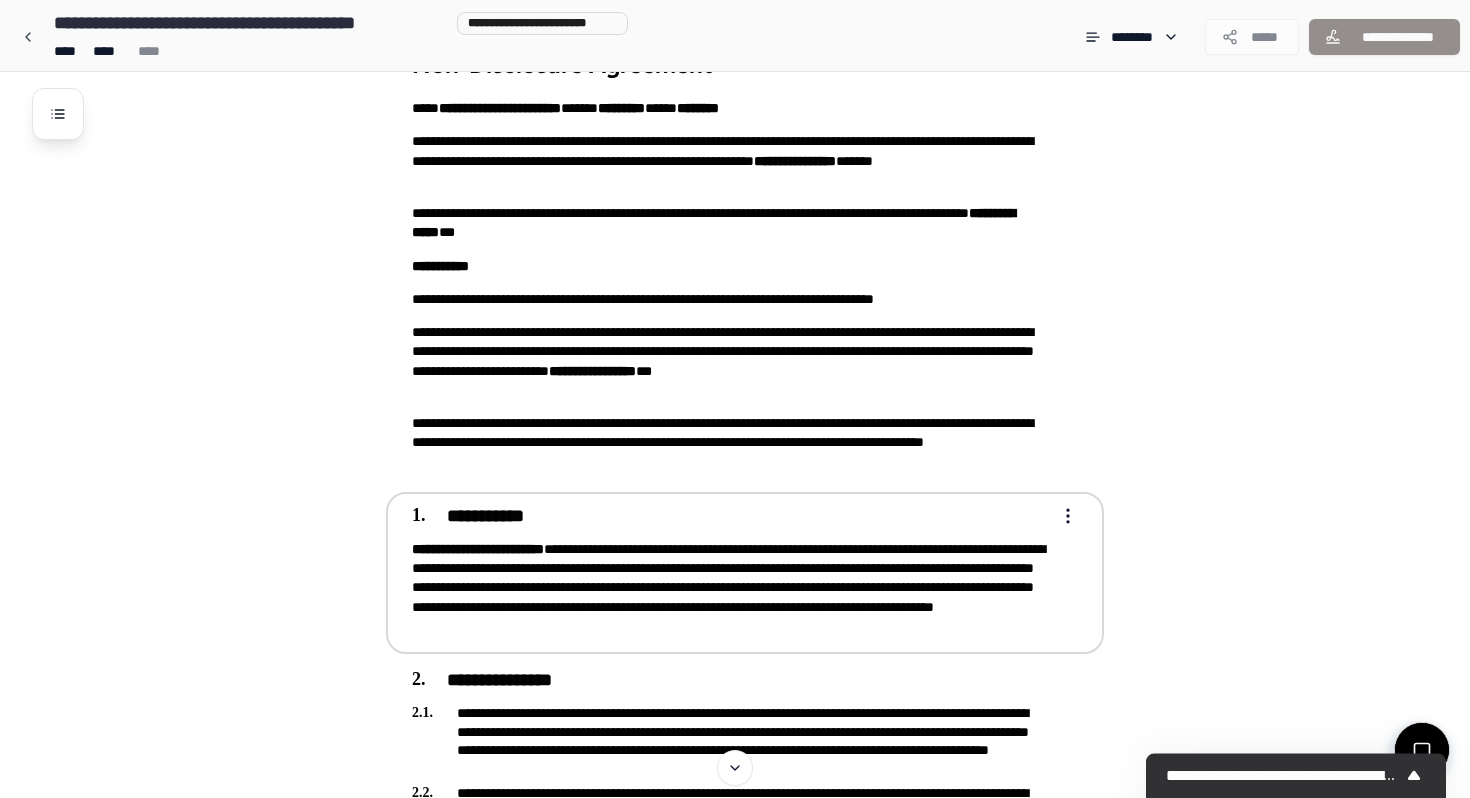 scroll, scrollTop: 55, scrollLeft: 0, axis: vertical 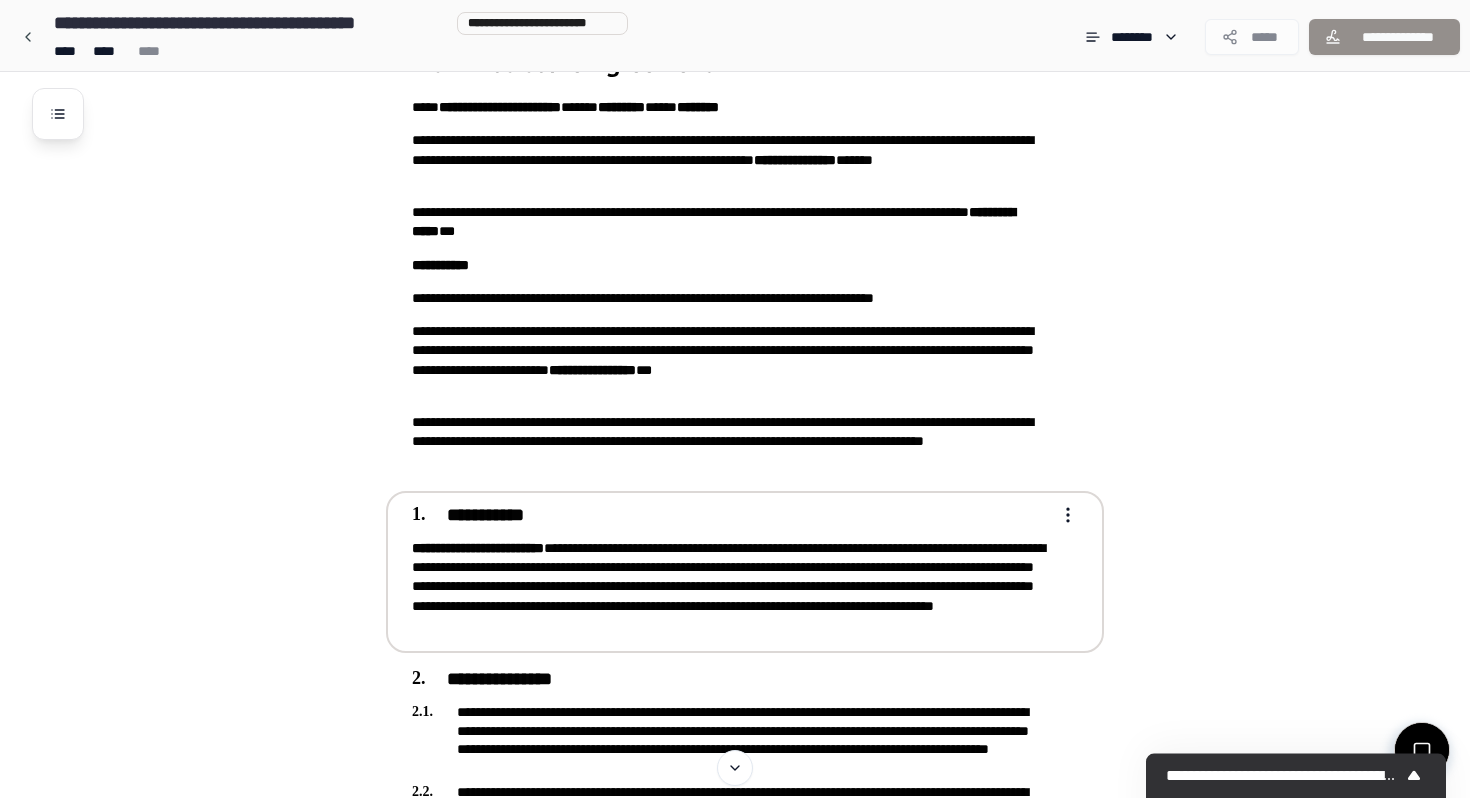 click on "**********" at bounding box center (731, 587) 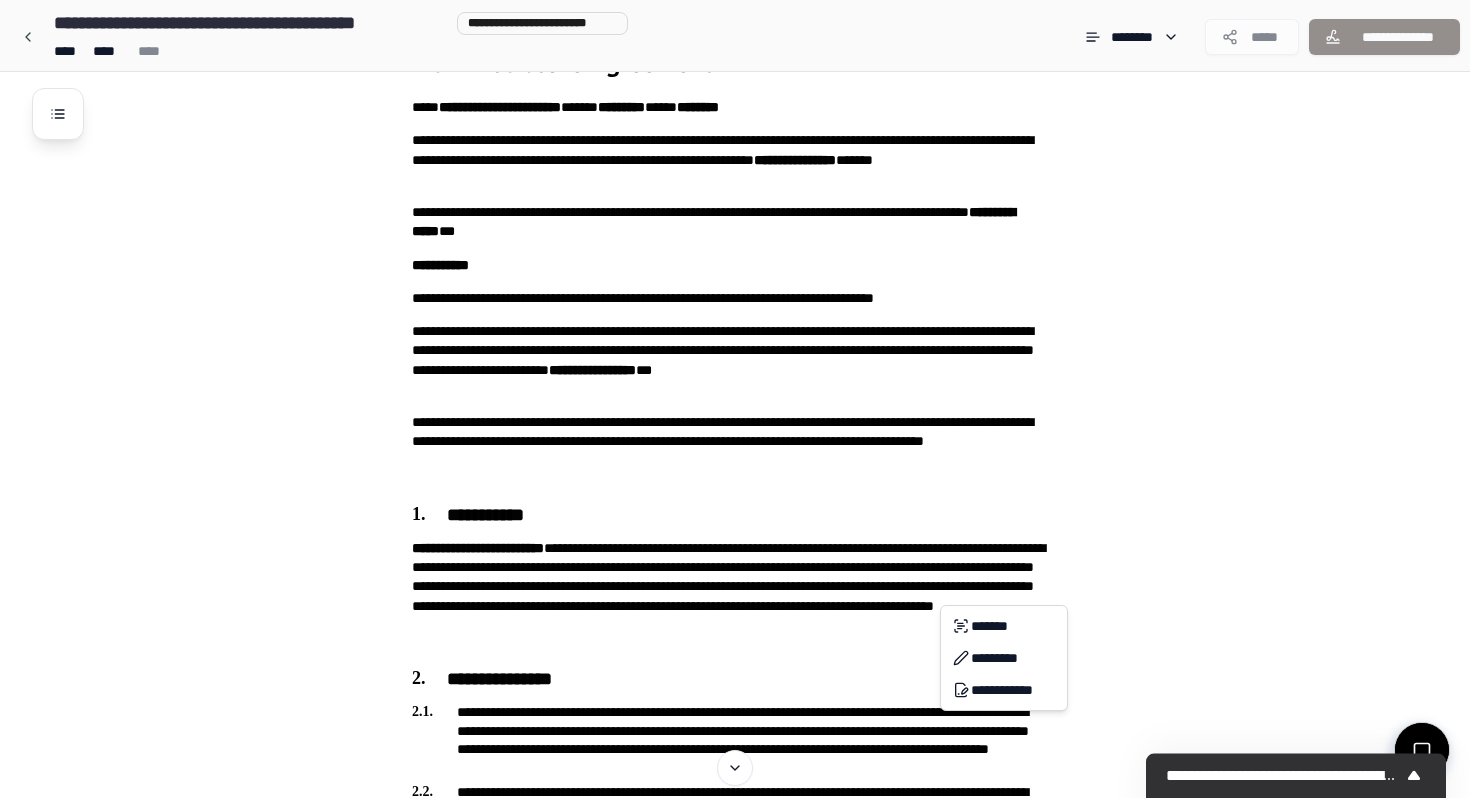 click on "**********" at bounding box center (735, 1293) 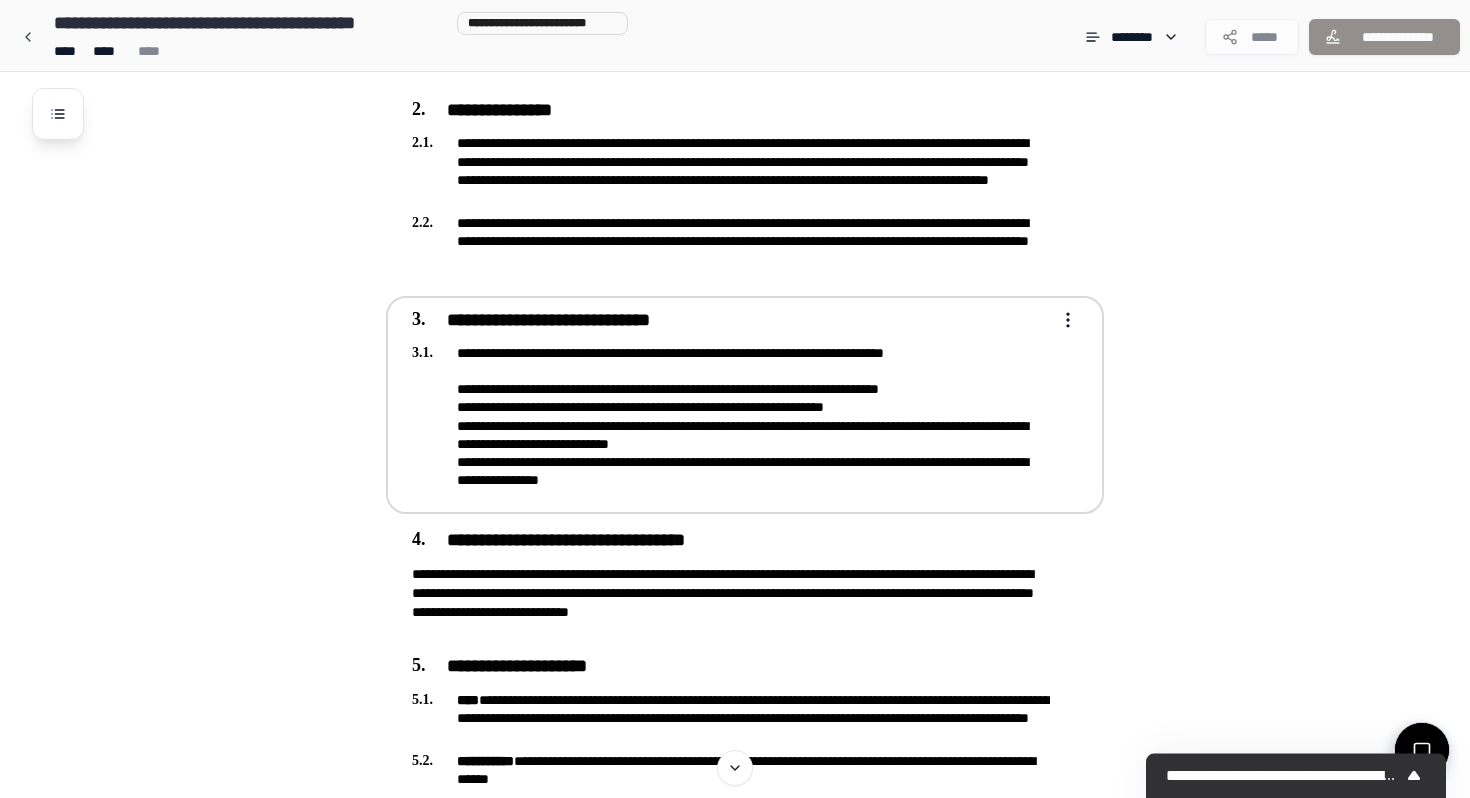 scroll, scrollTop: 626, scrollLeft: 0, axis: vertical 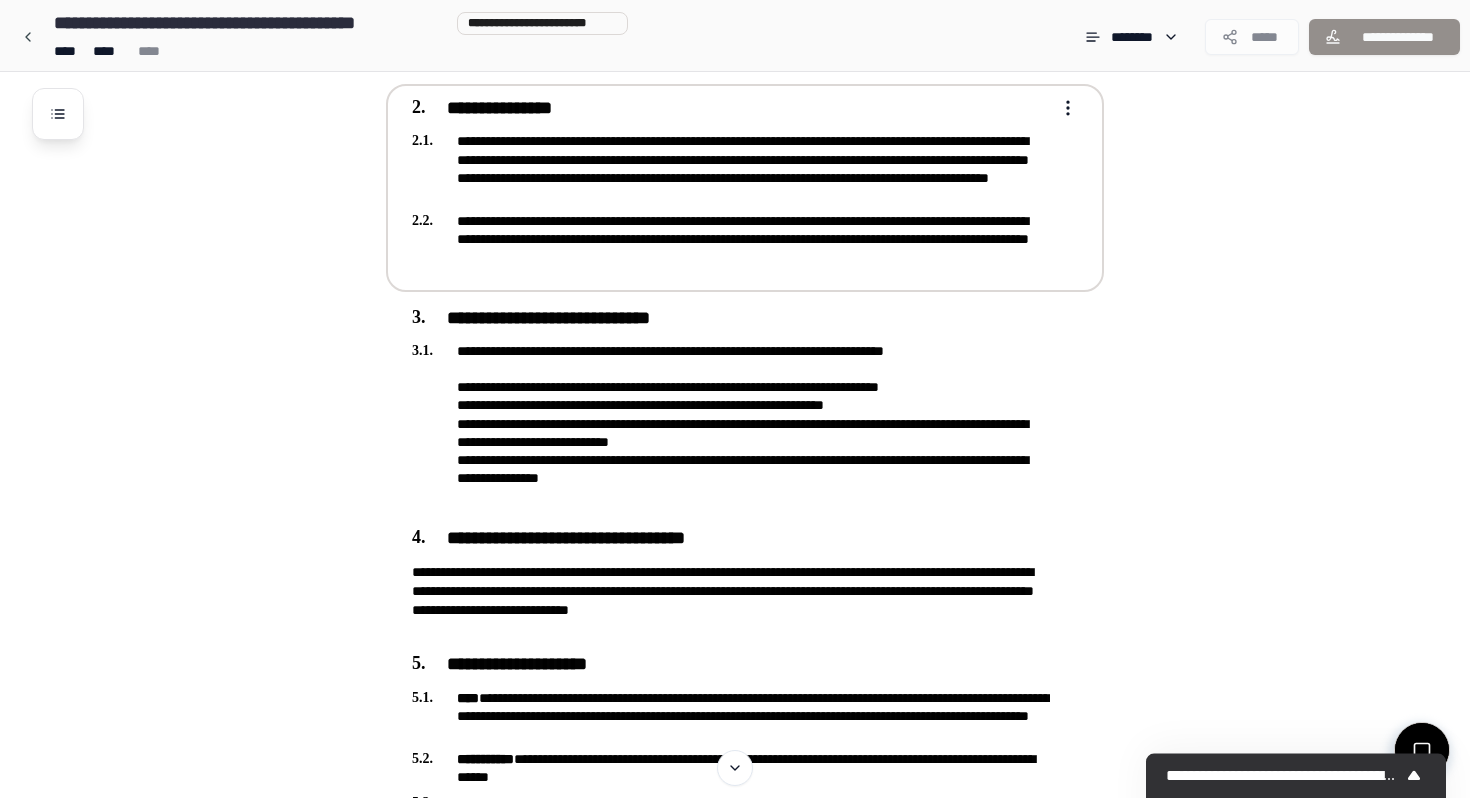 click on "**********" at bounding box center [735, 722] 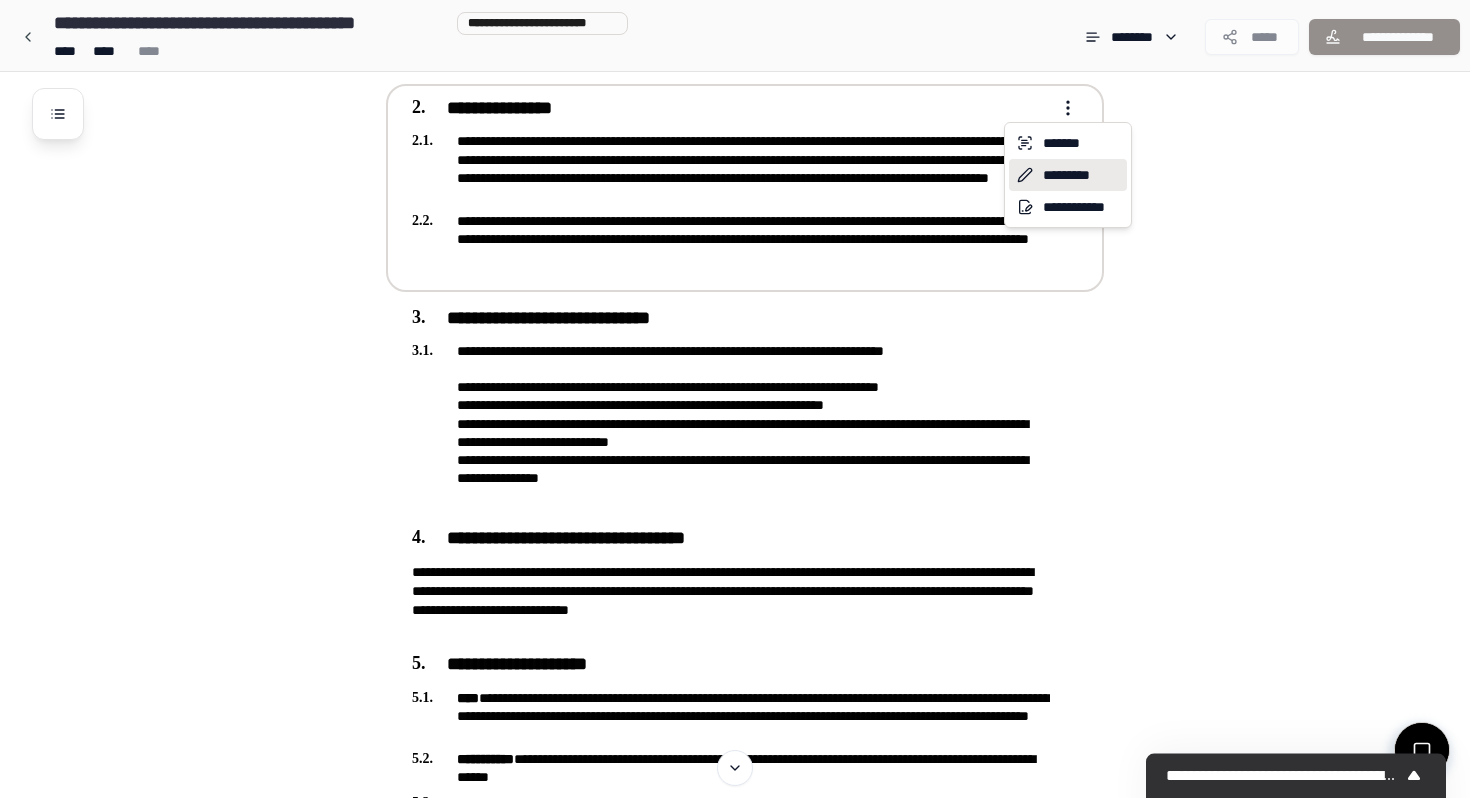 click on "*********" at bounding box center (1068, 175) 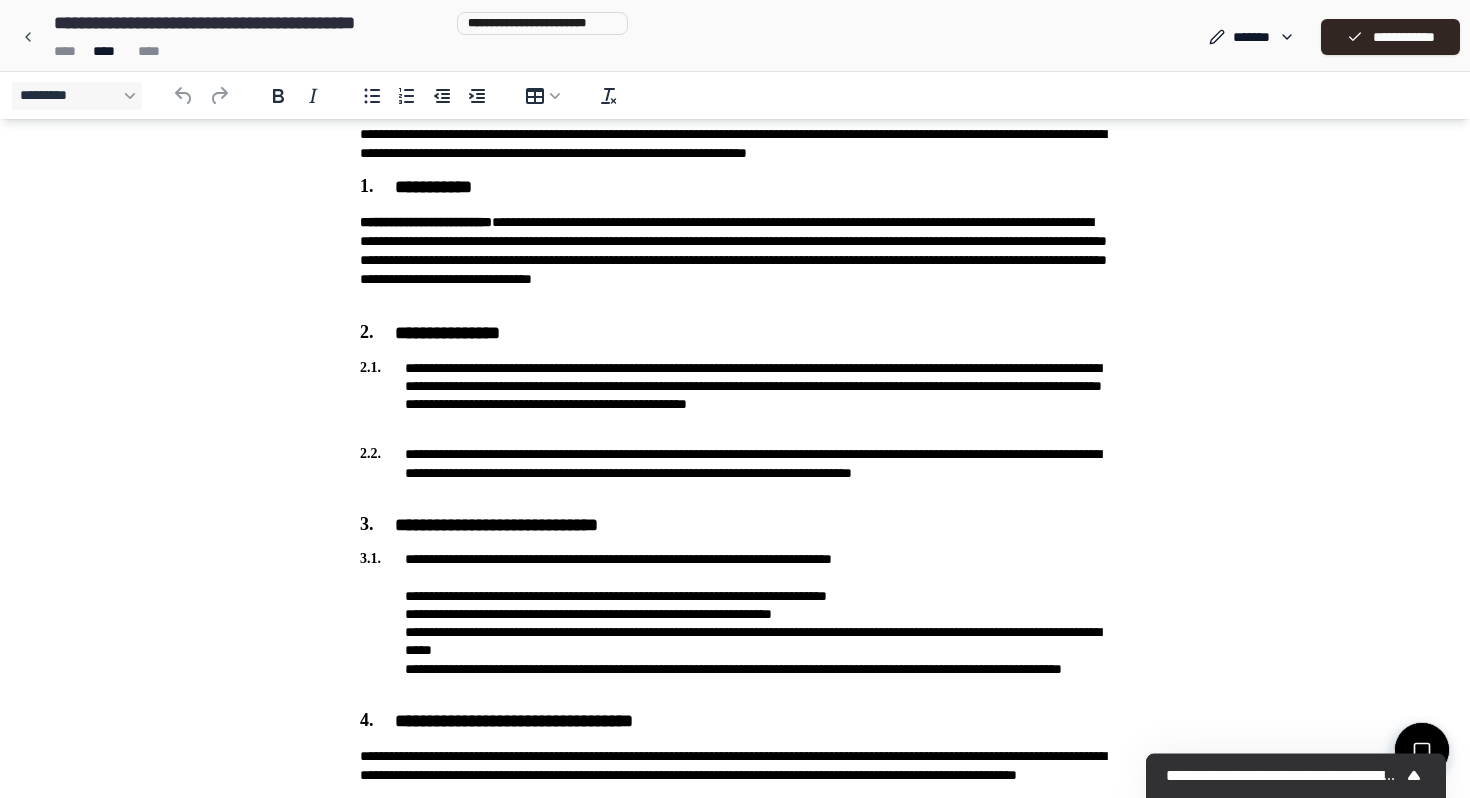 scroll, scrollTop: 397, scrollLeft: 0, axis: vertical 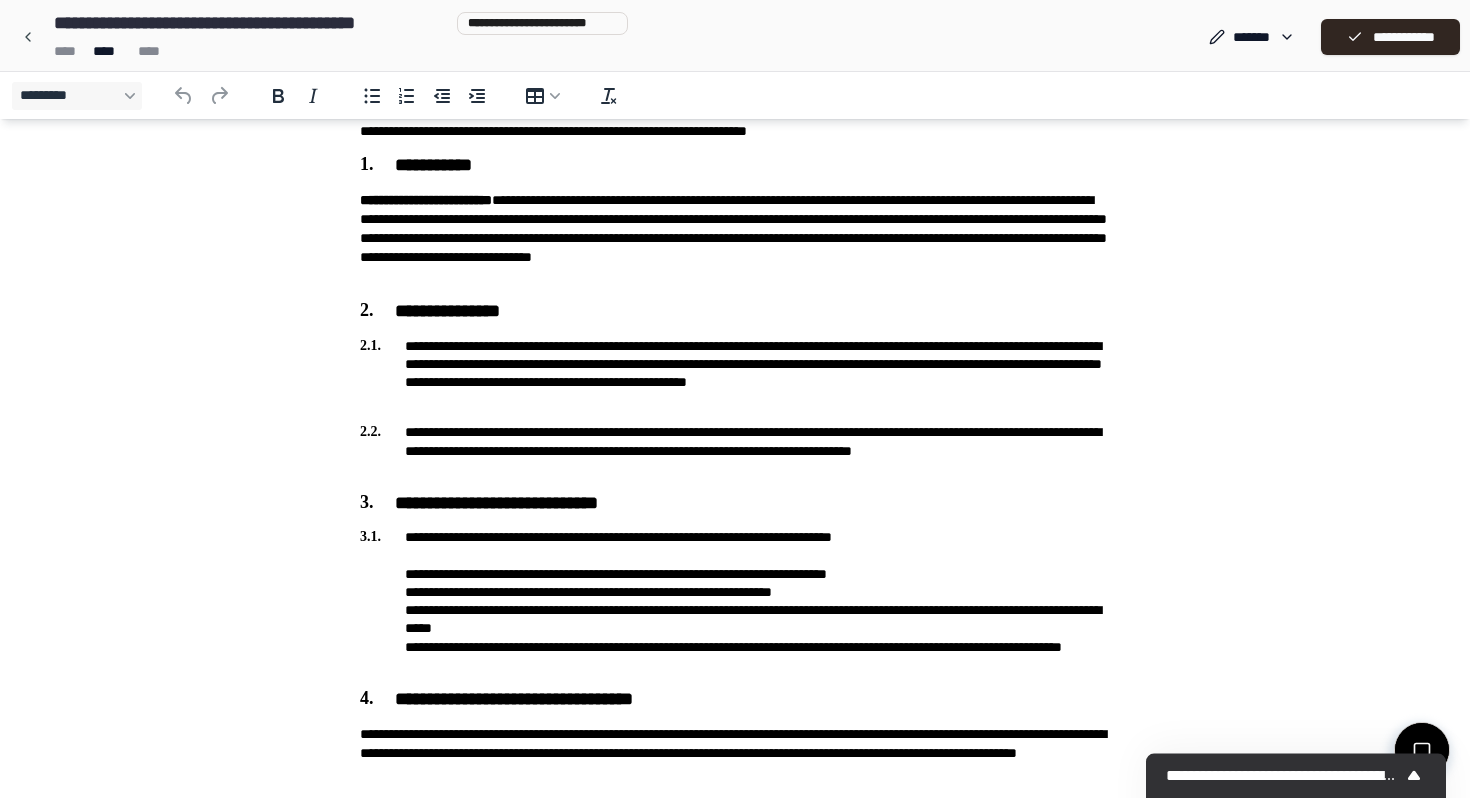 click on "**********" at bounding box center (735, 696) 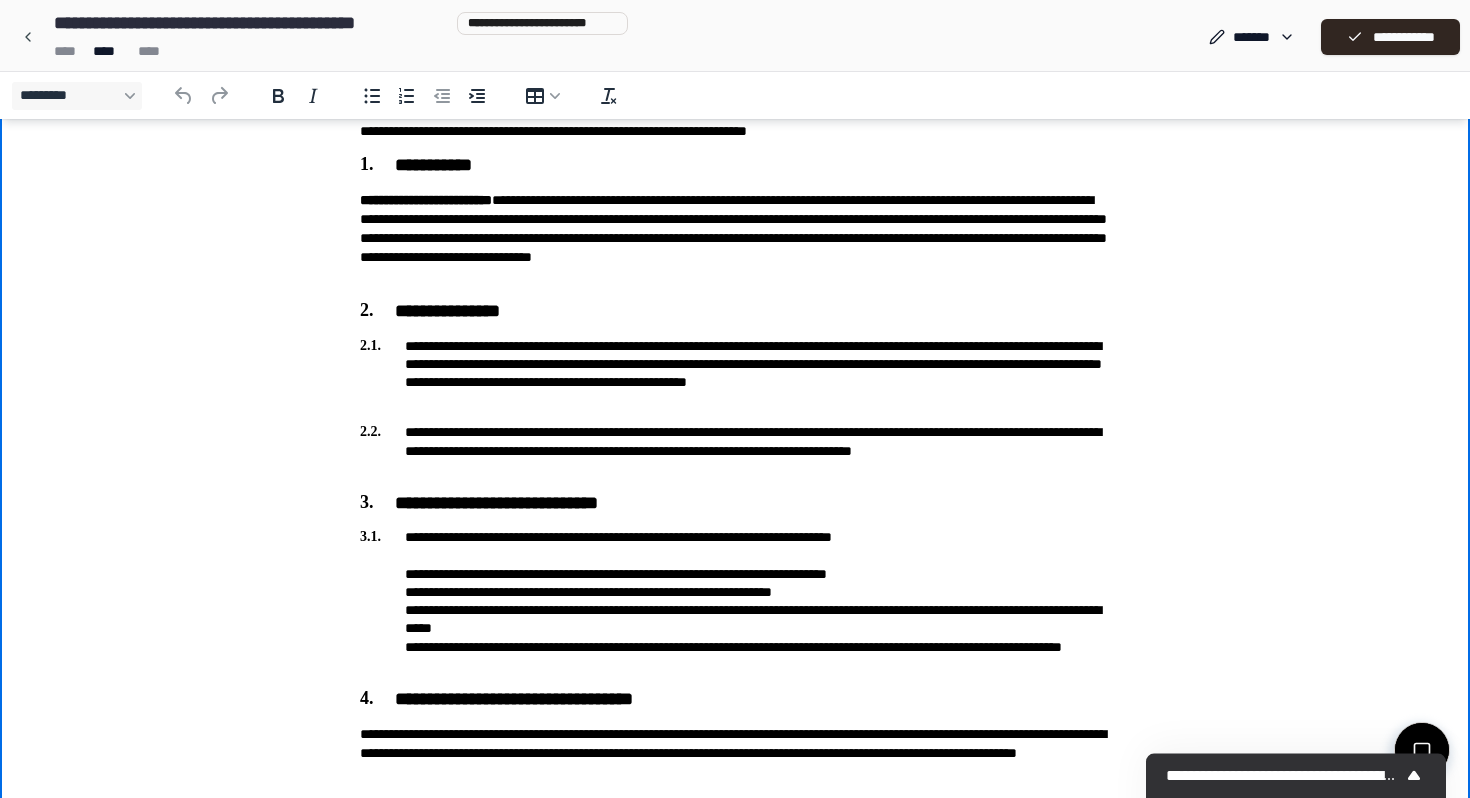 click on "**********" at bounding box center [735, 696] 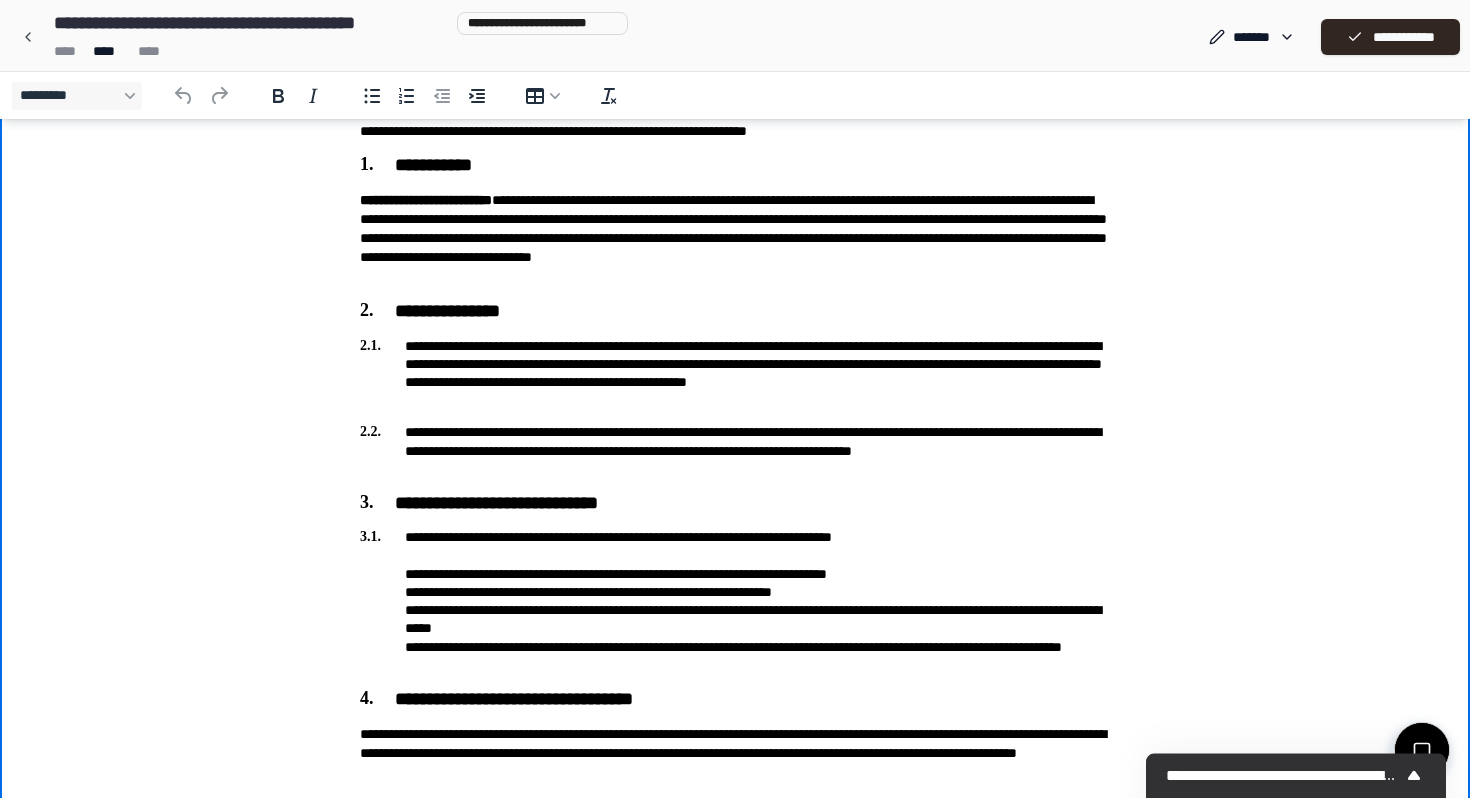 click on "**********" at bounding box center [735, 450] 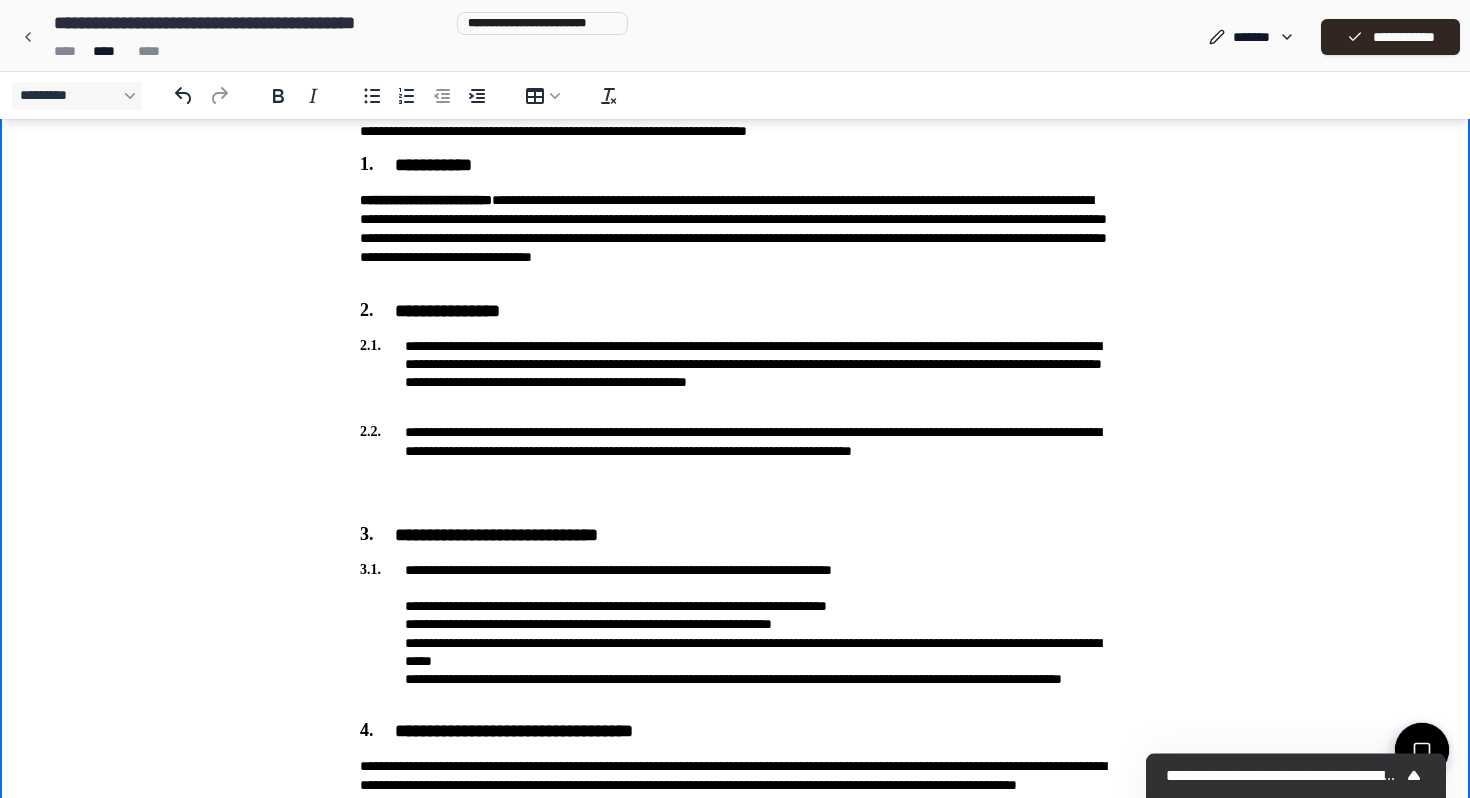 type 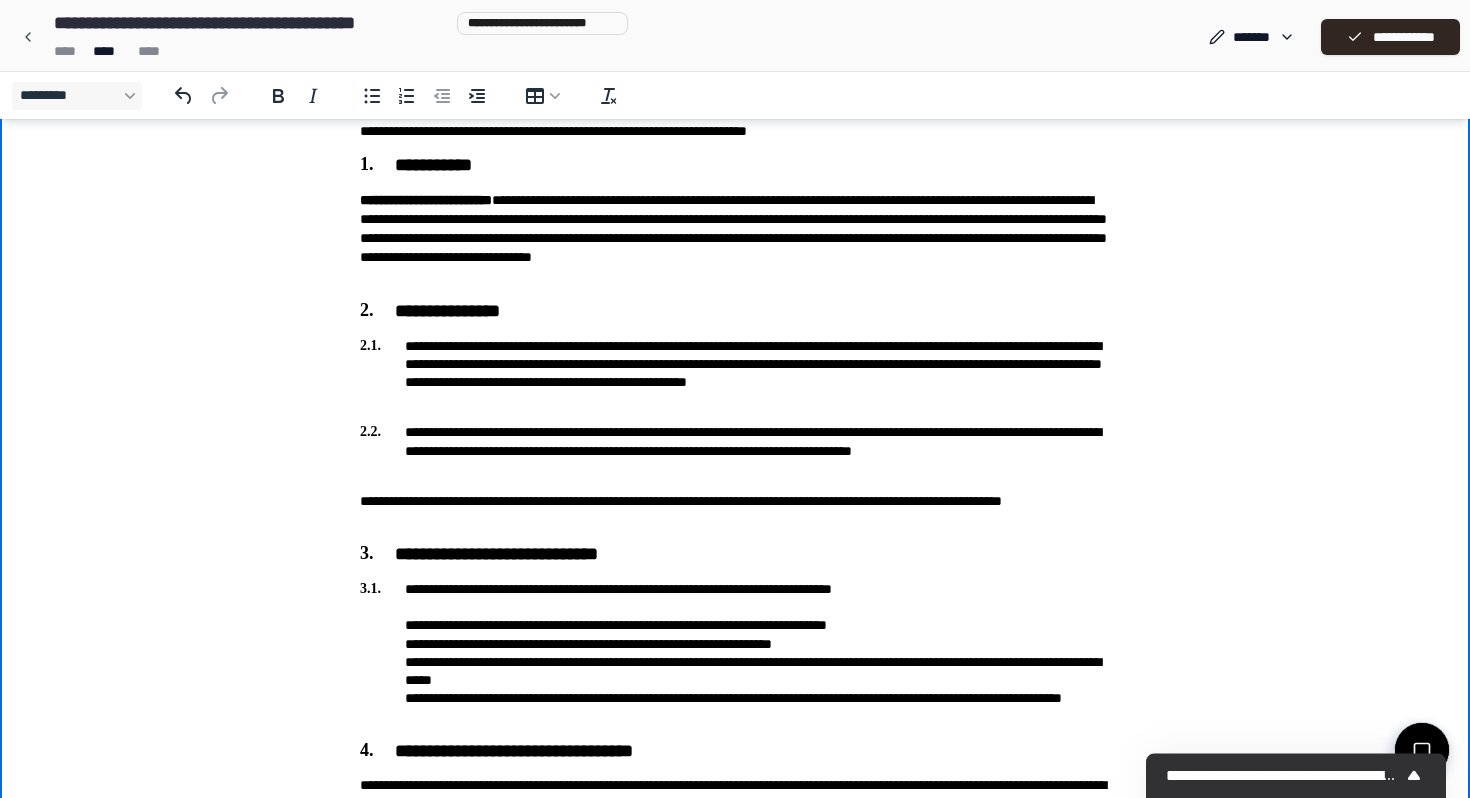 click on "**********" at bounding box center (735, 722) 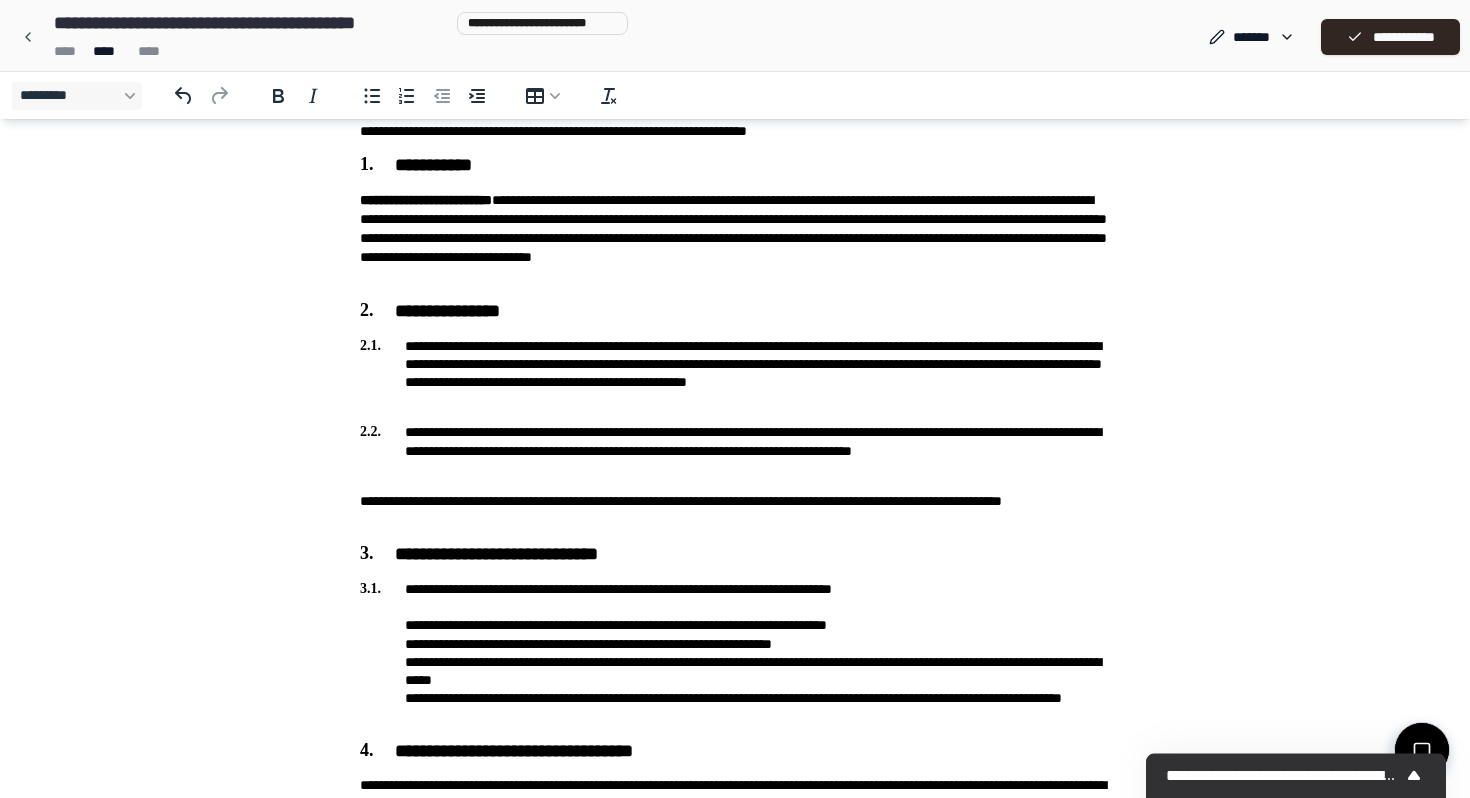 click on "**********" at bounding box center [735, 722] 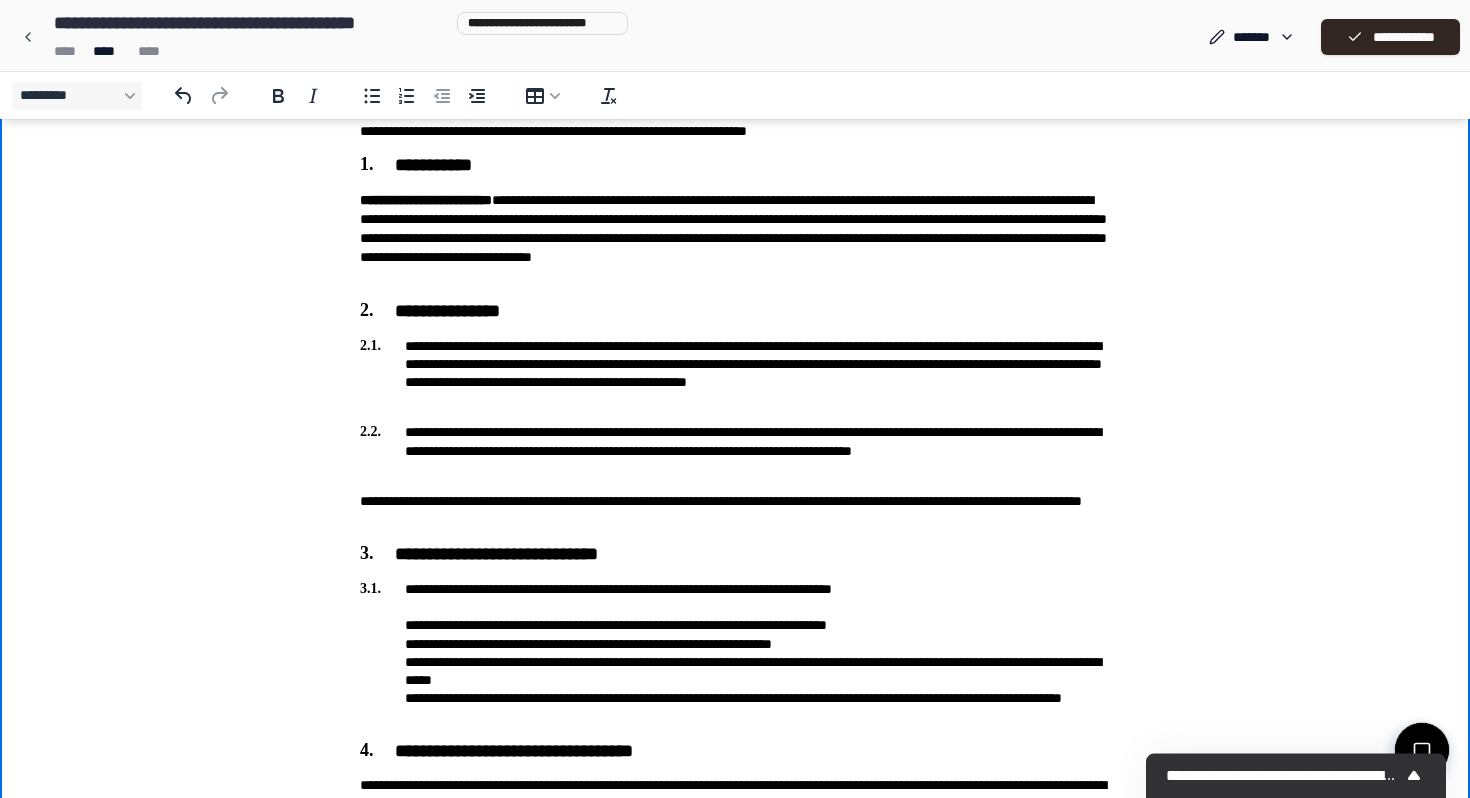 click on "**********" at bounding box center (735, 511) 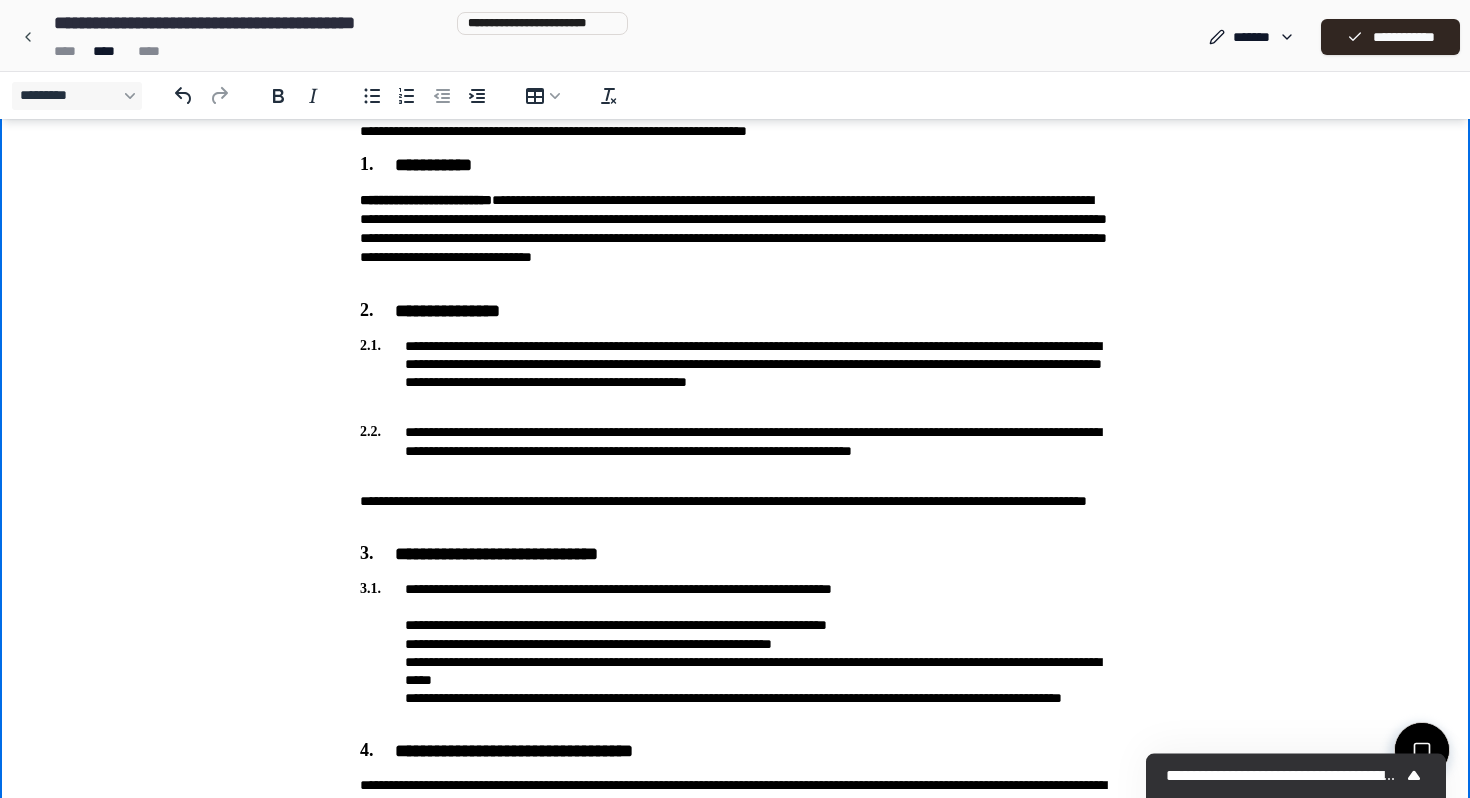 click on "**********" at bounding box center (735, 511) 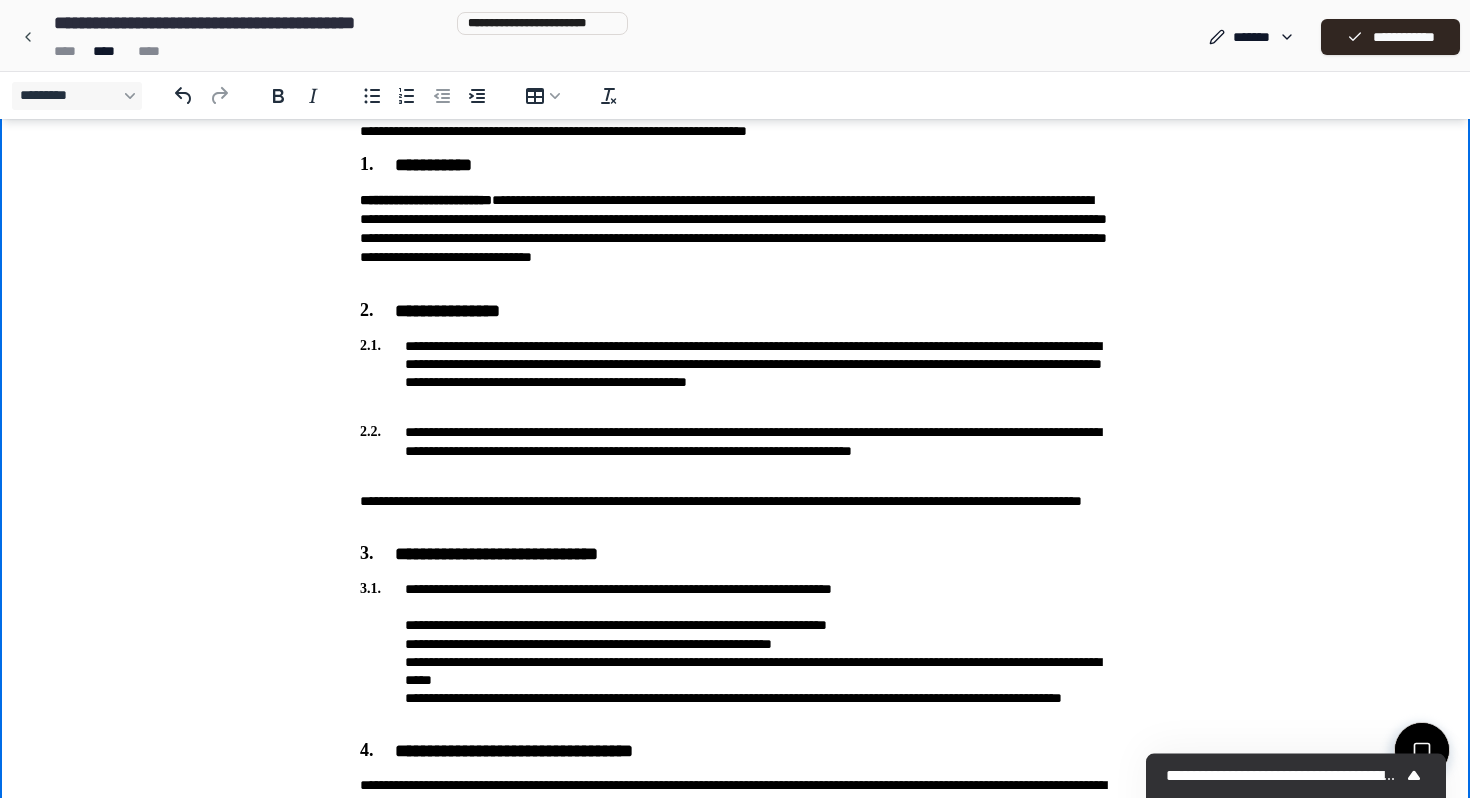 click on "**********" at bounding box center (735, 511) 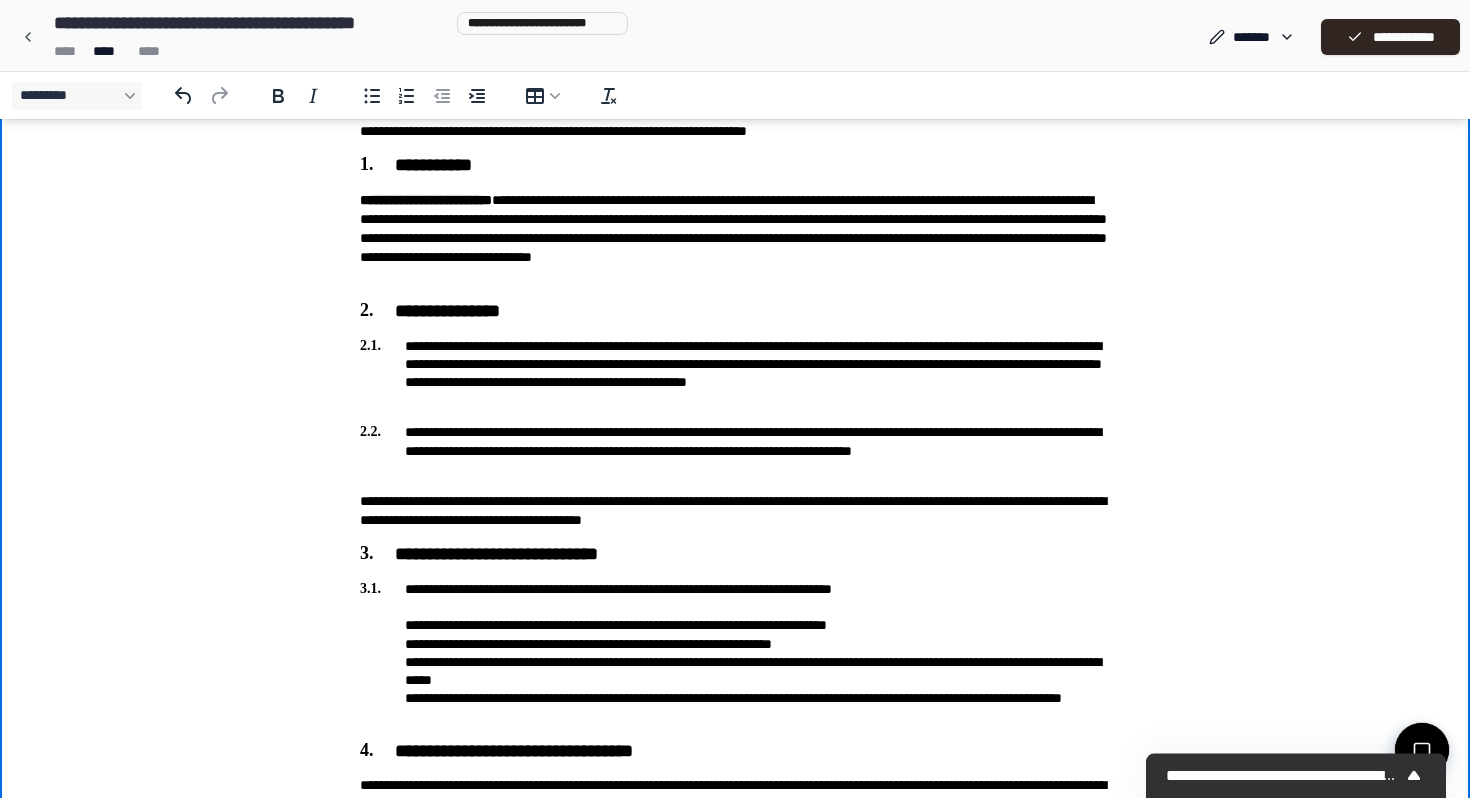click on "**********" at bounding box center (735, 511) 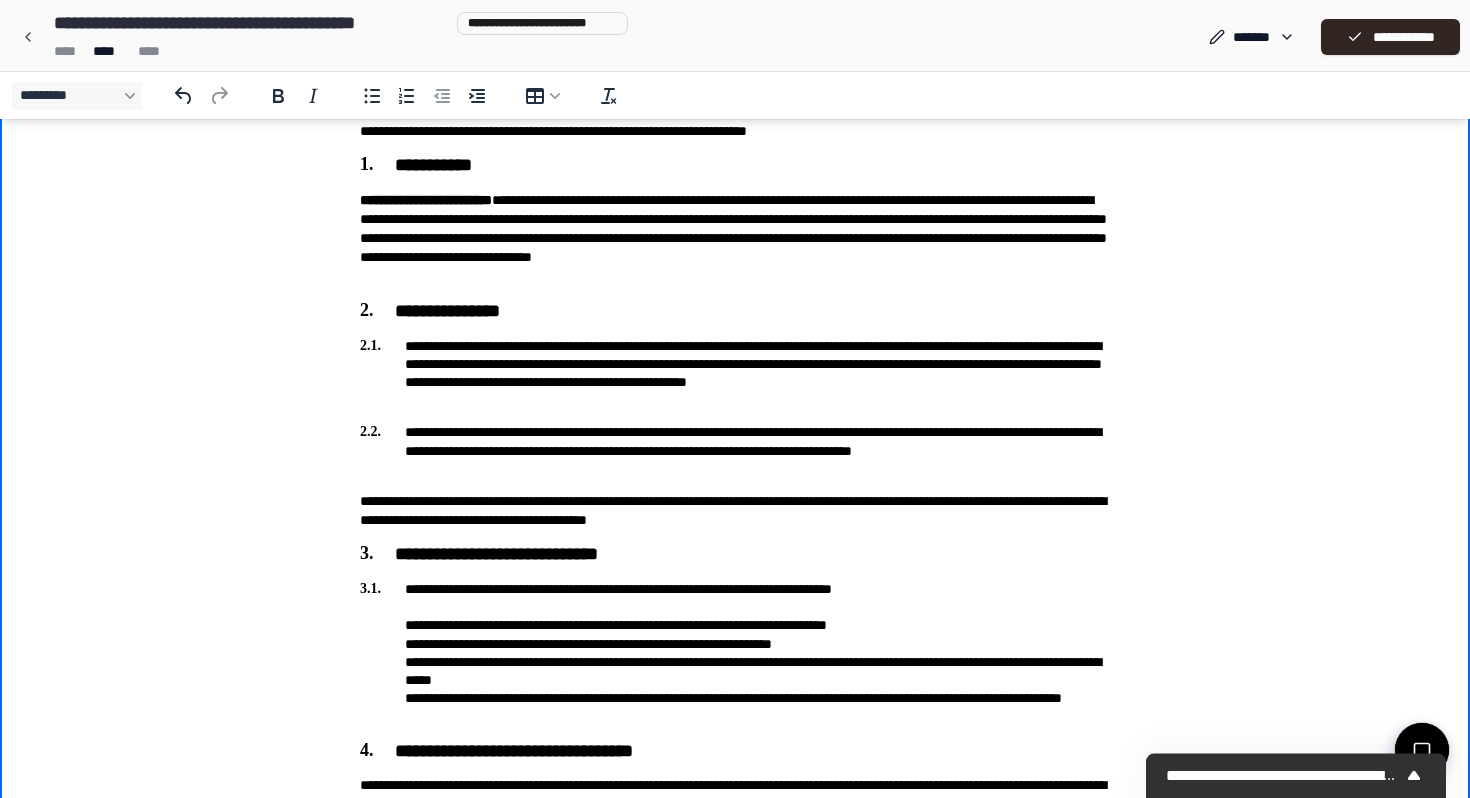 click on "**********" at bounding box center [735, 511] 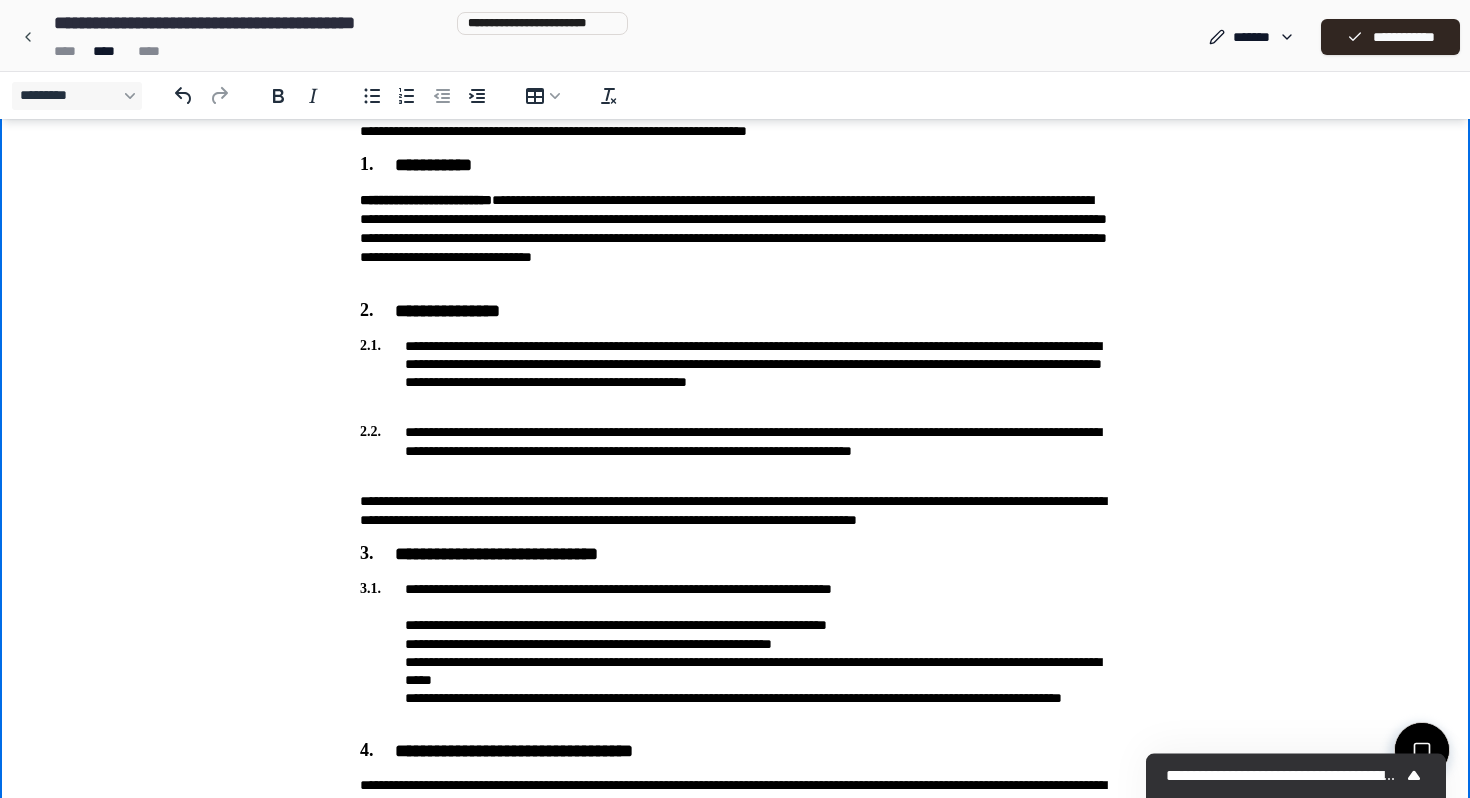 click on "**********" at bounding box center (735, 511) 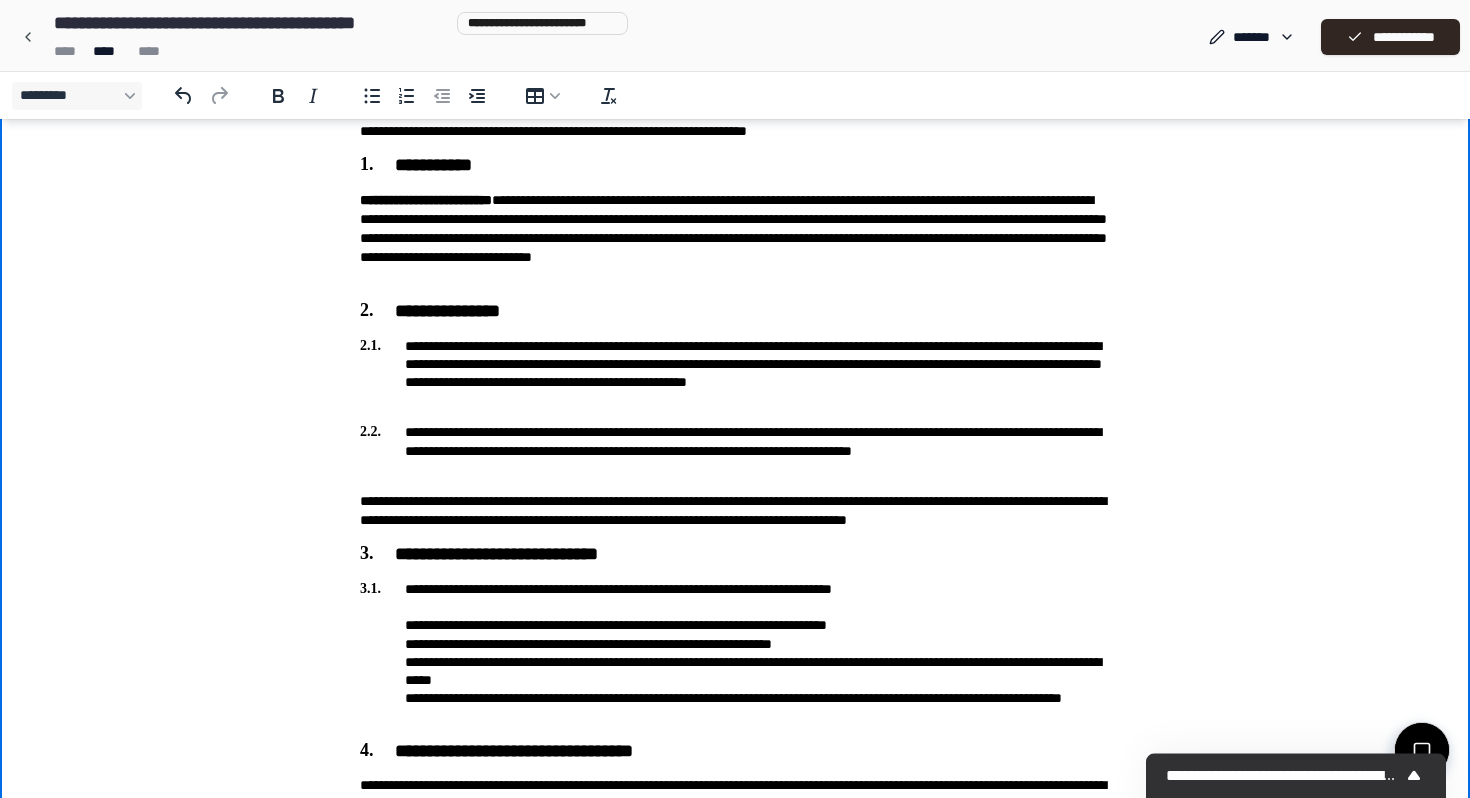 click on "**********" at bounding box center [735, 511] 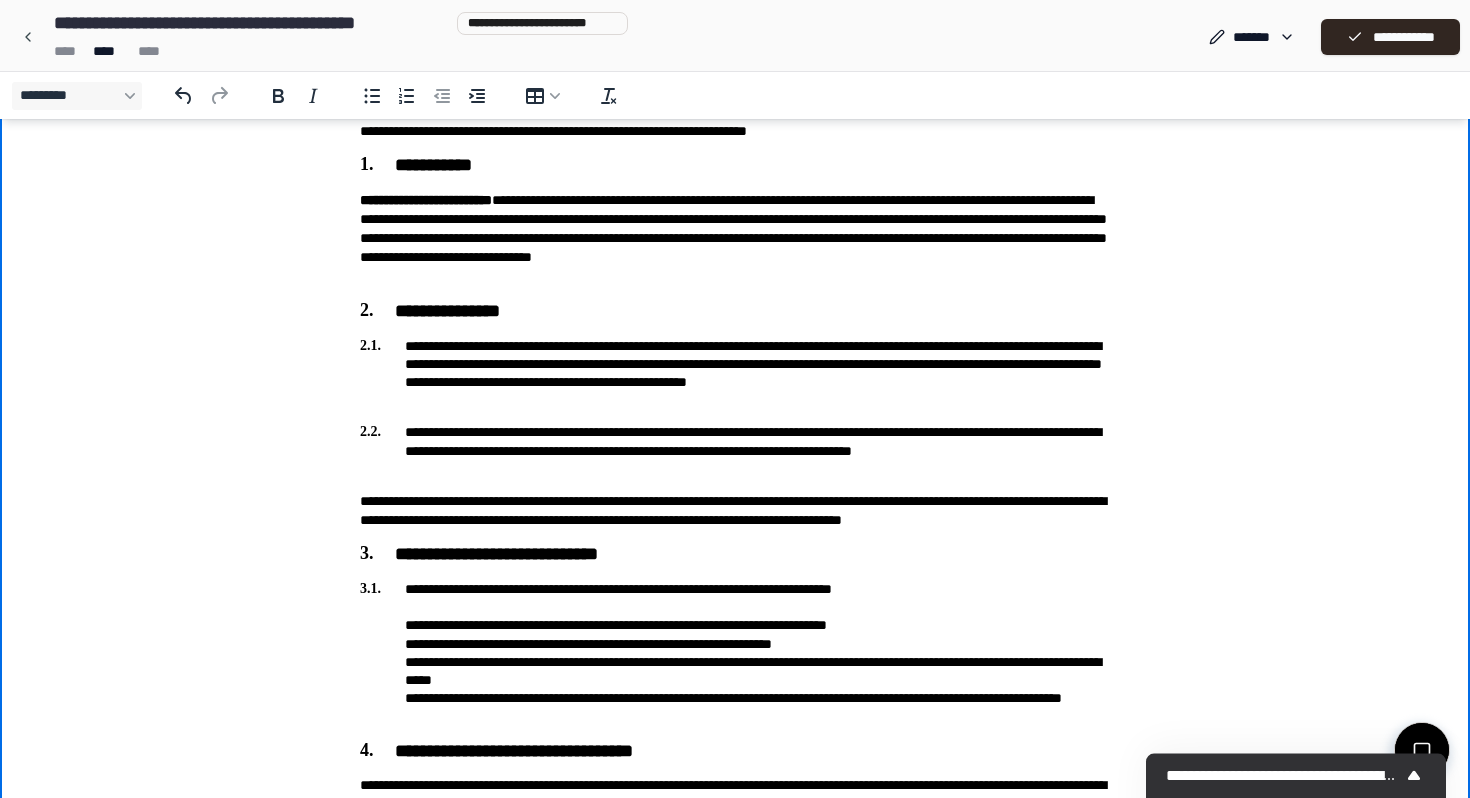 click on "**********" at bounding box center [735, 511] 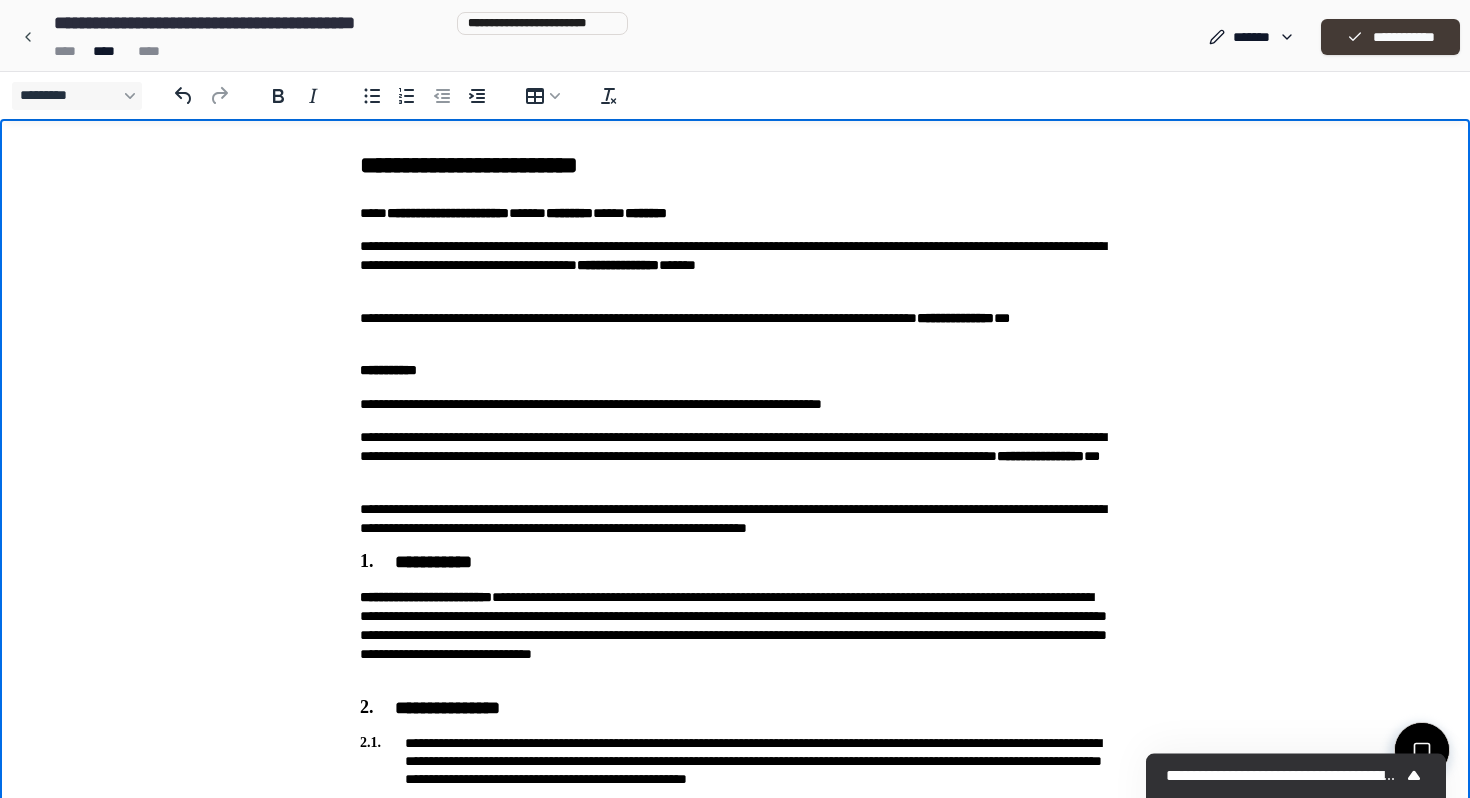 click on "**********" at bounding box center [1390, 37] 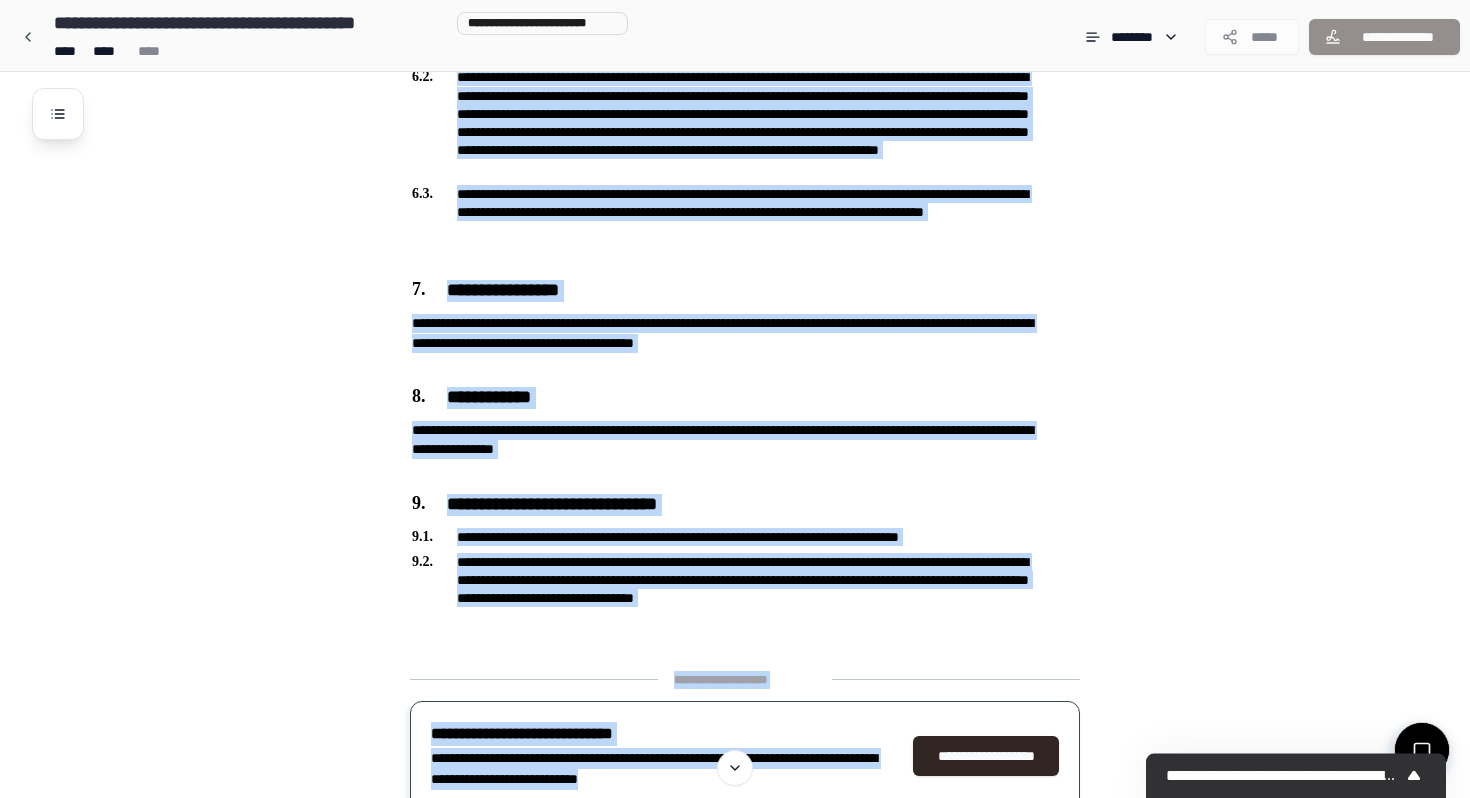 scroll, scrollTop: 1709, scrollLeft: 0, axis: vertical 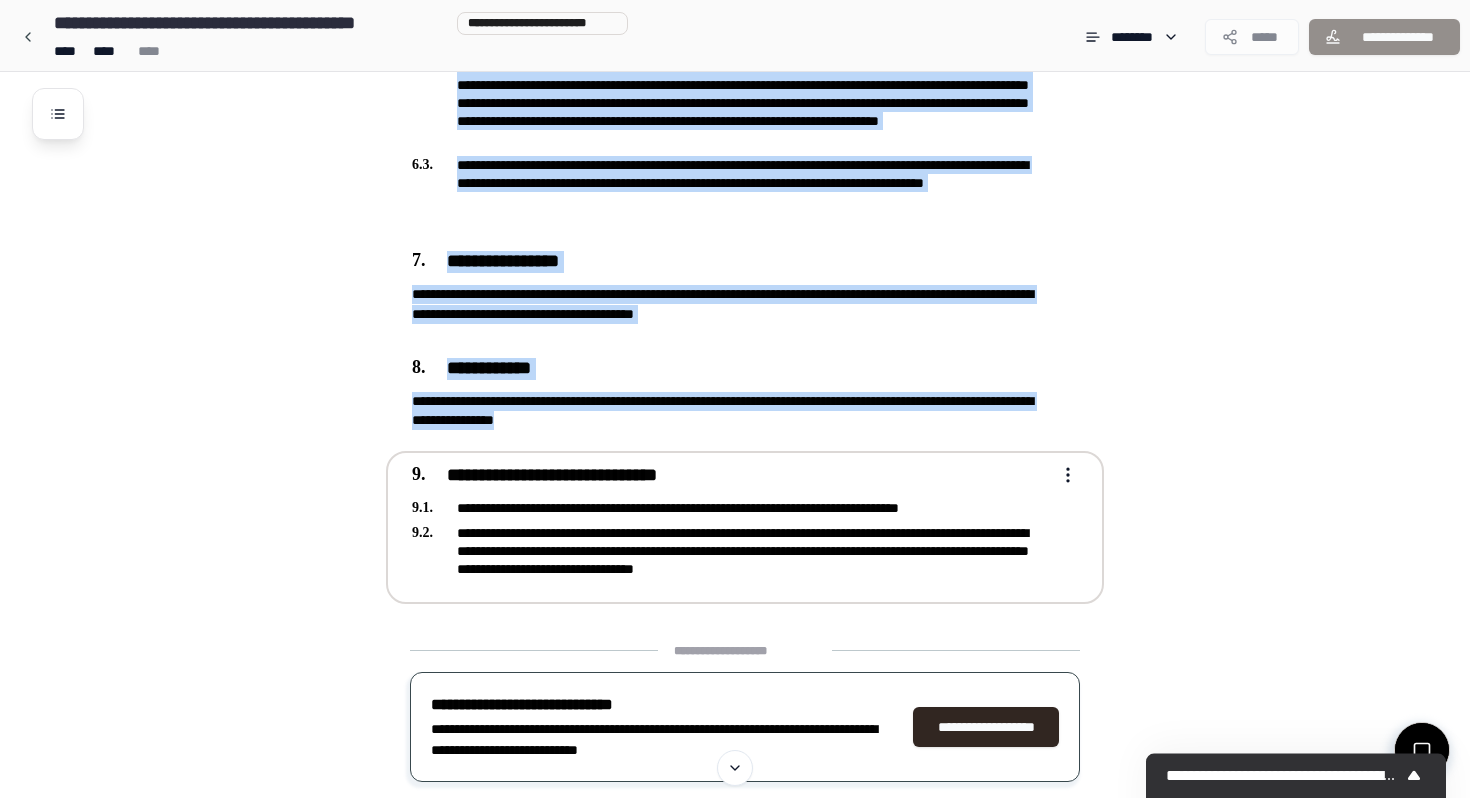 drag, startPoint x: 395, startPoint y: 118, endPoint x: 714, endPoint y: 587, distance: 567.20544 